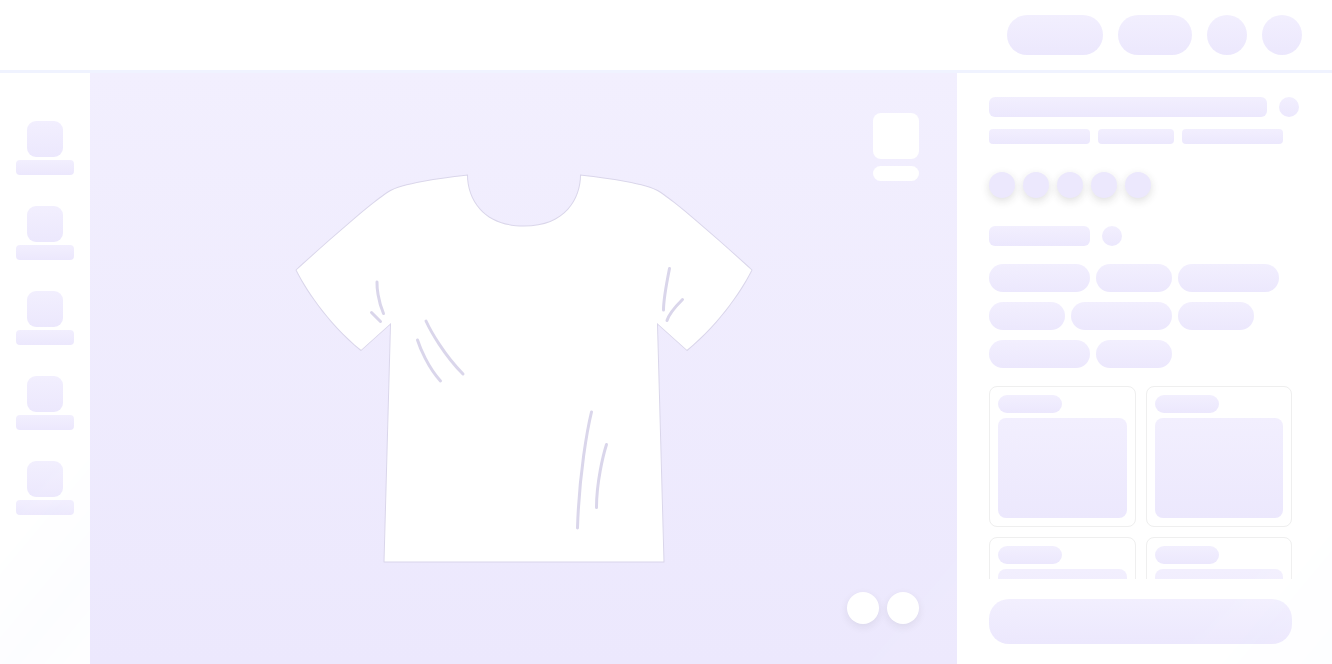 scroll, scrollTop: 0, scrollLeft: 0, axis: both 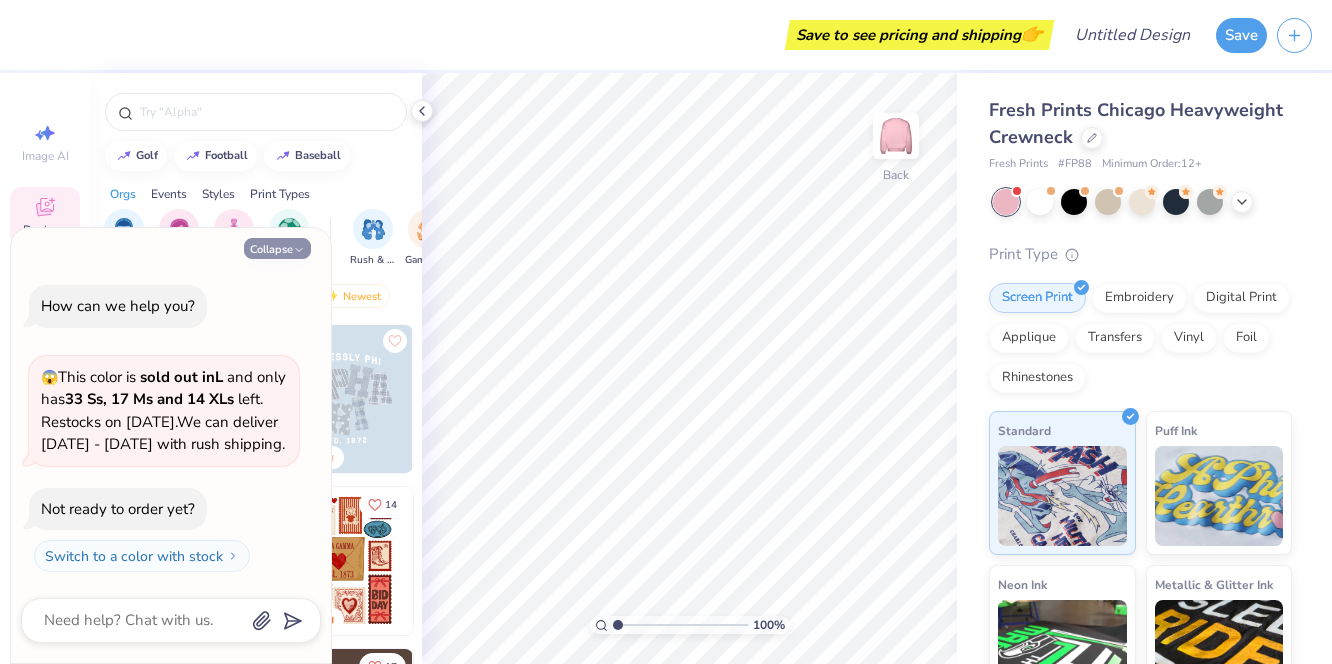 click 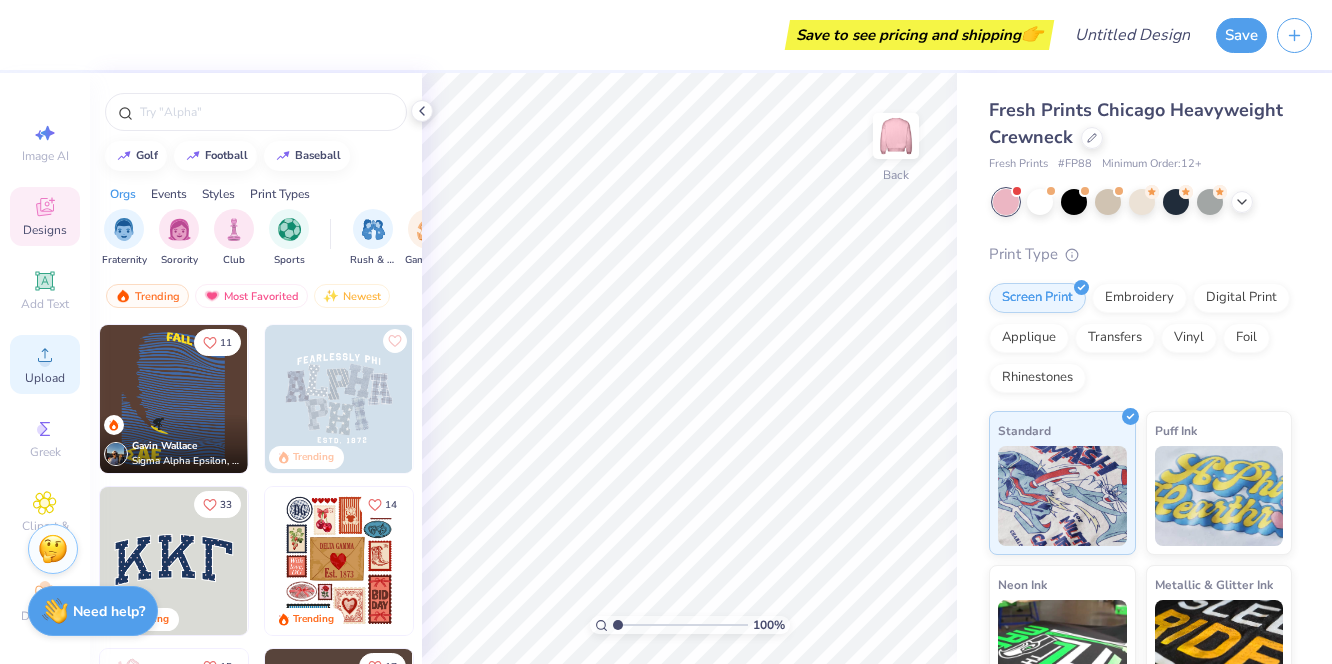 click 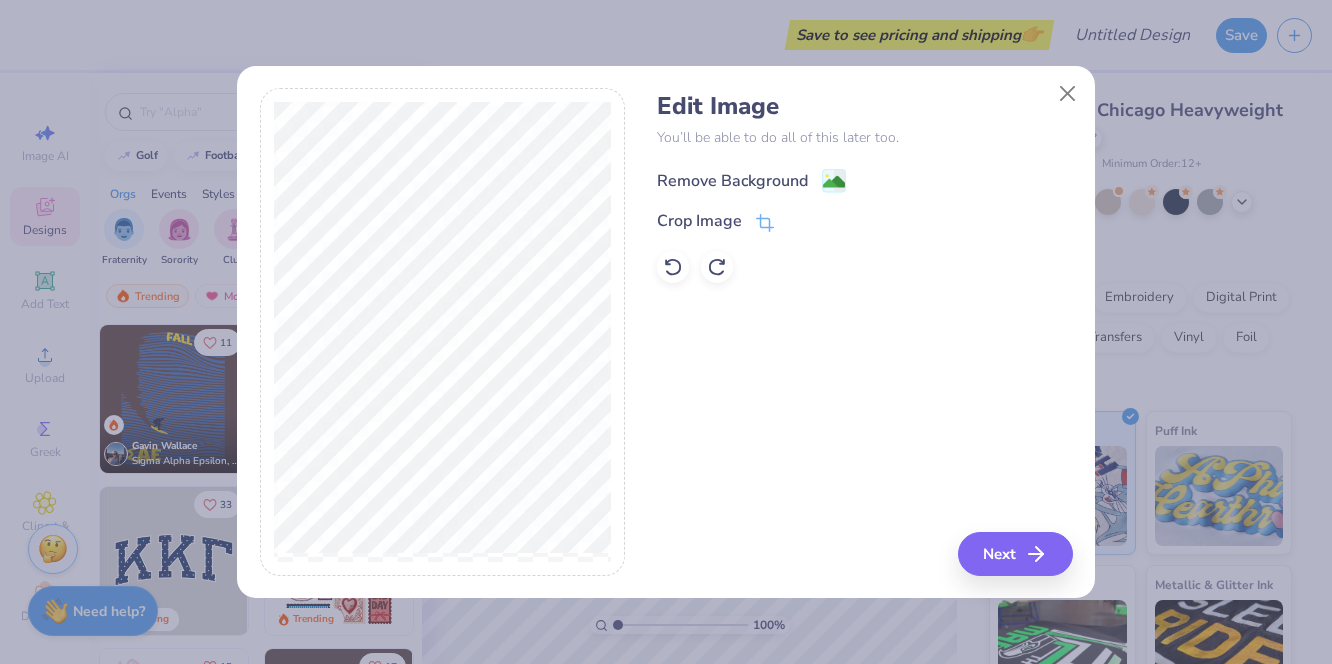 click 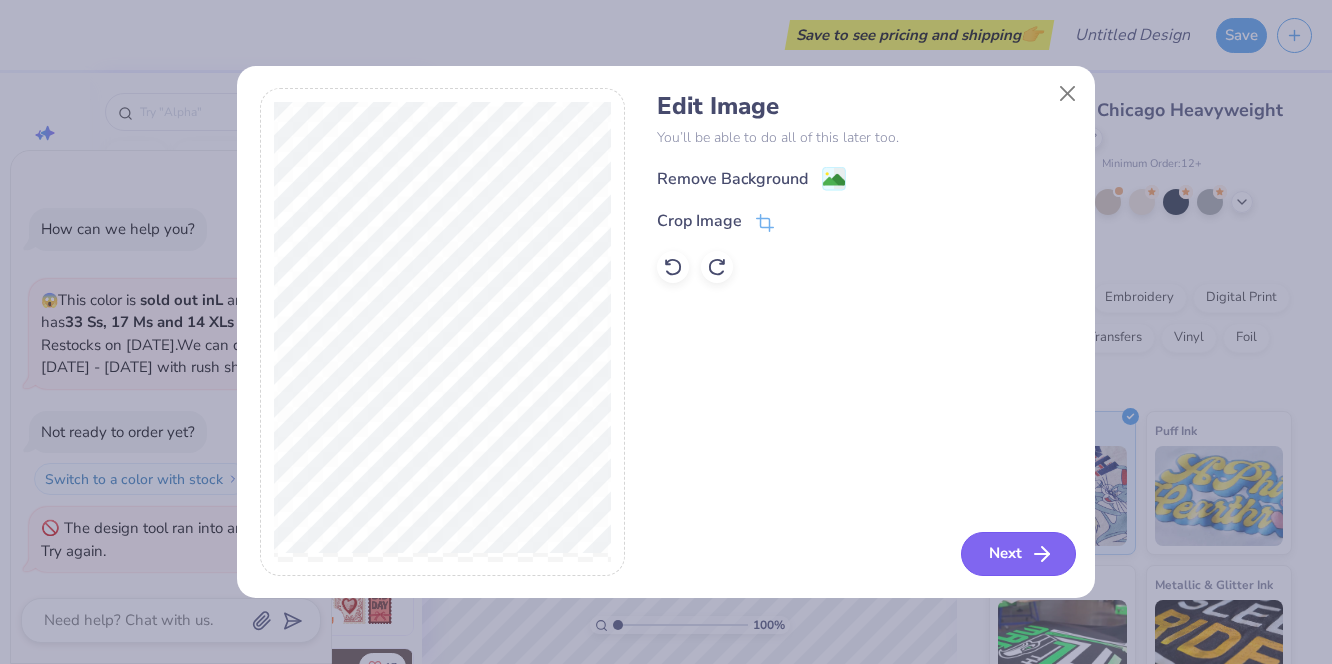 click on "Next" at bounding box center [1018, 554] 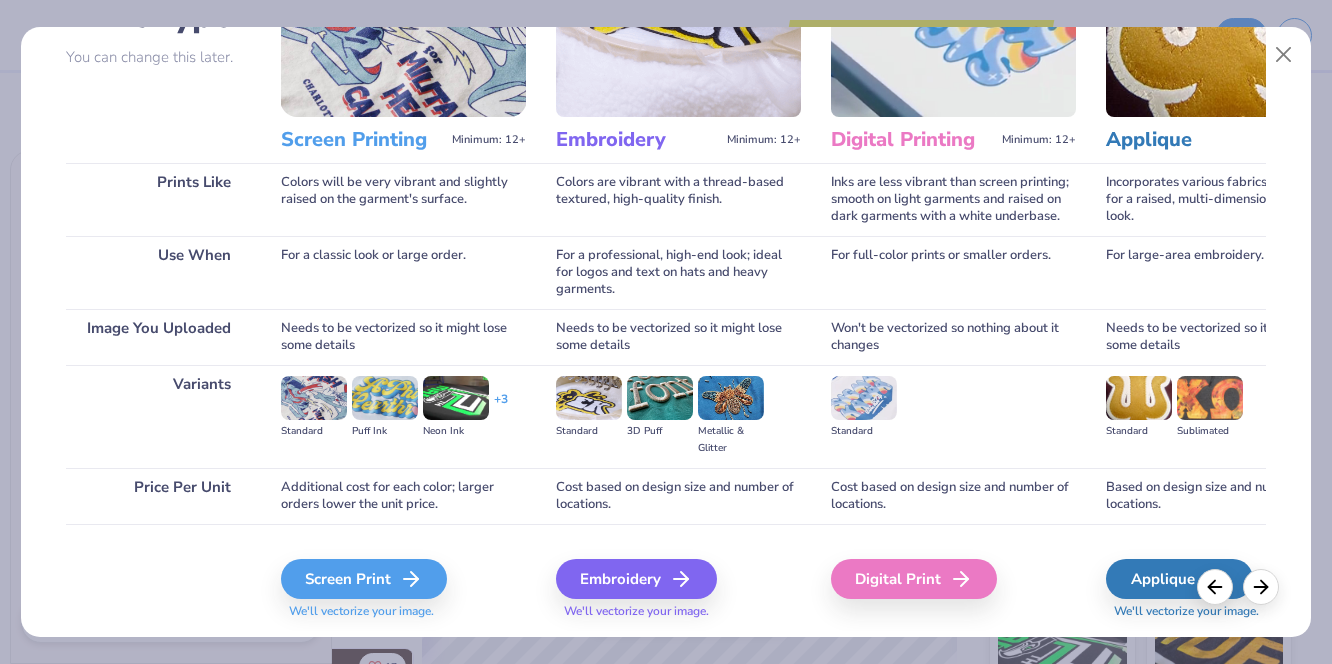 scroll, scrollTop: 182, scrollLeft: 0, axis: vertical 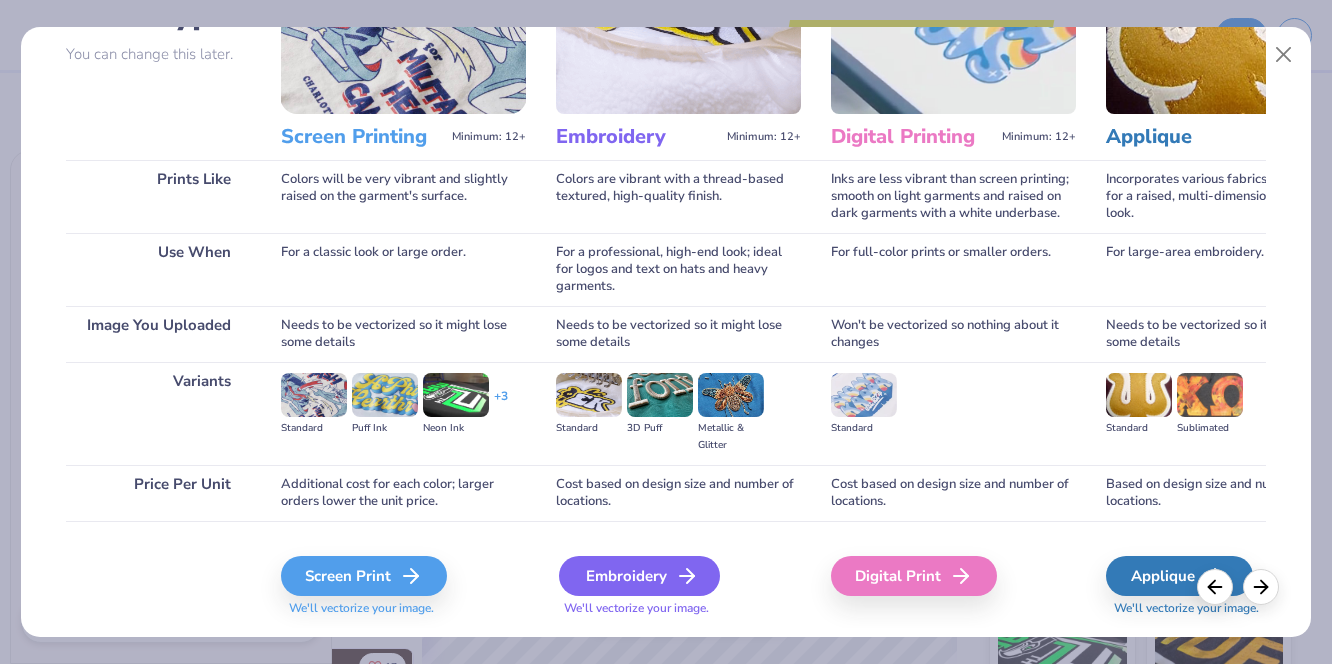 click 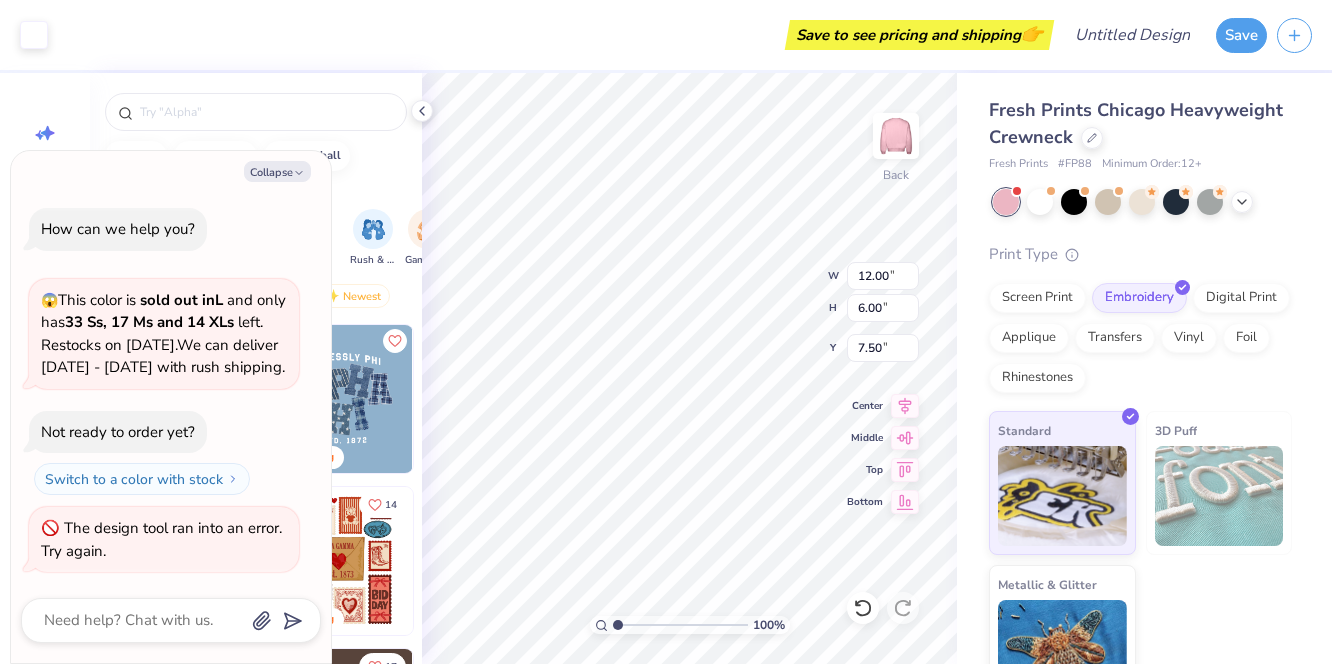 type on "x" 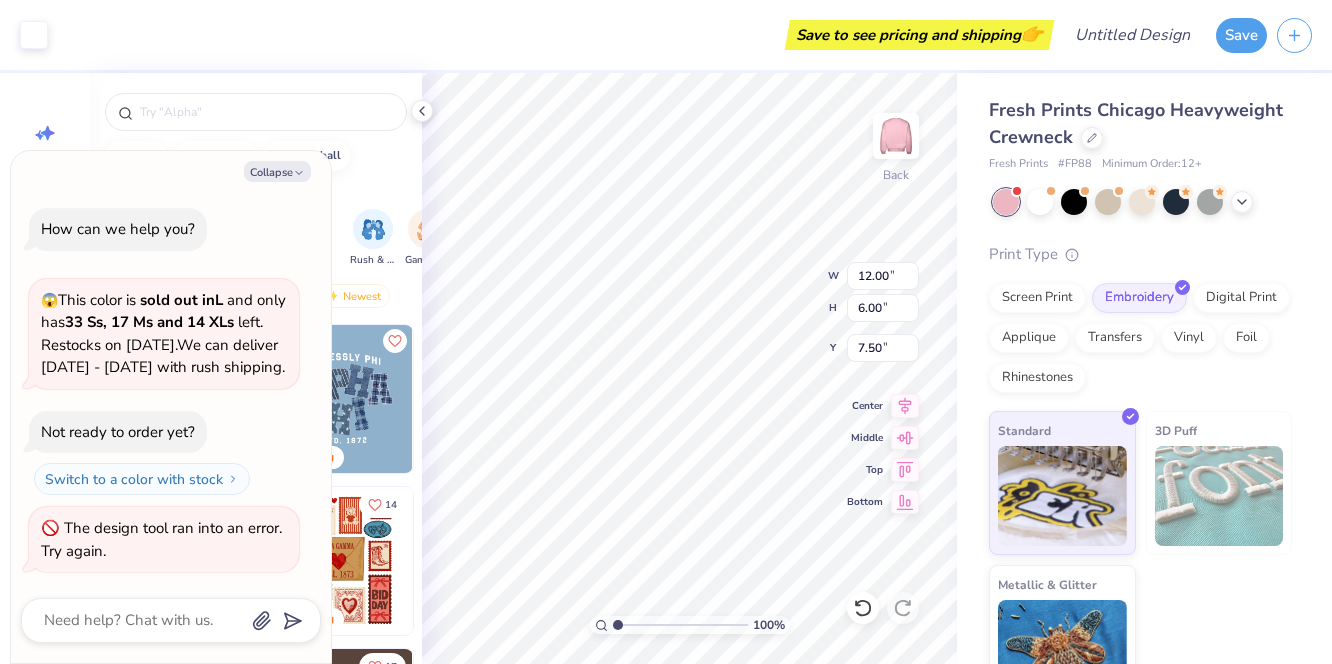 type on "3.00" 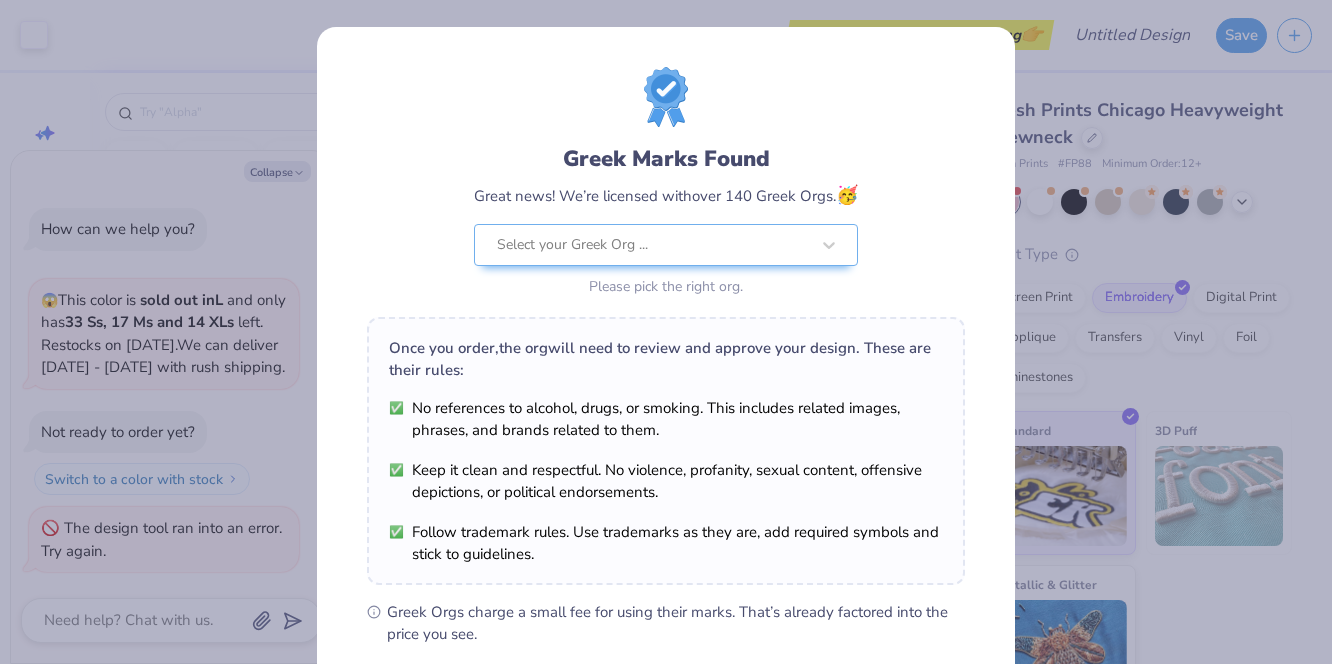 click on "Art colors Save to see pricing and shipping  👉 Design Title Save Image AI Designs Add Text Upload Greek Clipart & logos Decorate golf football baseball Orgs Events Styles Print Types Fraternity Sorority Club Sports Rush & Bid Game Day Parent's Weekend PR & General Big Little Reveal Philanthropy Date Parties & Socials Retreat Greek Week Holidays Formal & Semi Spring Break Graduation Founder’s Day Classic Minimalist Varsity Y2K Typography Cartoons Handdrawn 80s & 90s Grunge 60s & 70s Embroidery Screen Print Patches Digital Print Vinyl Transfers Applique Trending Most Favorited Newest 11 [FIRST] [LAST] Sigma Alpha Epsilon, [UNIVERSITY] Trending 33 Trending 14 Trending 15 Trending 17 Trending 19 Trending 5 Trending 100  % Back W 12.00 12.00 " H 6.00 6.00 " Y 3.00 3.00 " Center Middle Top Bottom Fresh Prints Chicago Heavyweight Crewneck Fresh Prints # FP88 Minimum Order:  12 +   Print Type Screen Print Embroidery Digital Print Applique Transfers Vinyl Foil Rhinestones" at bounding box center [666, 332] 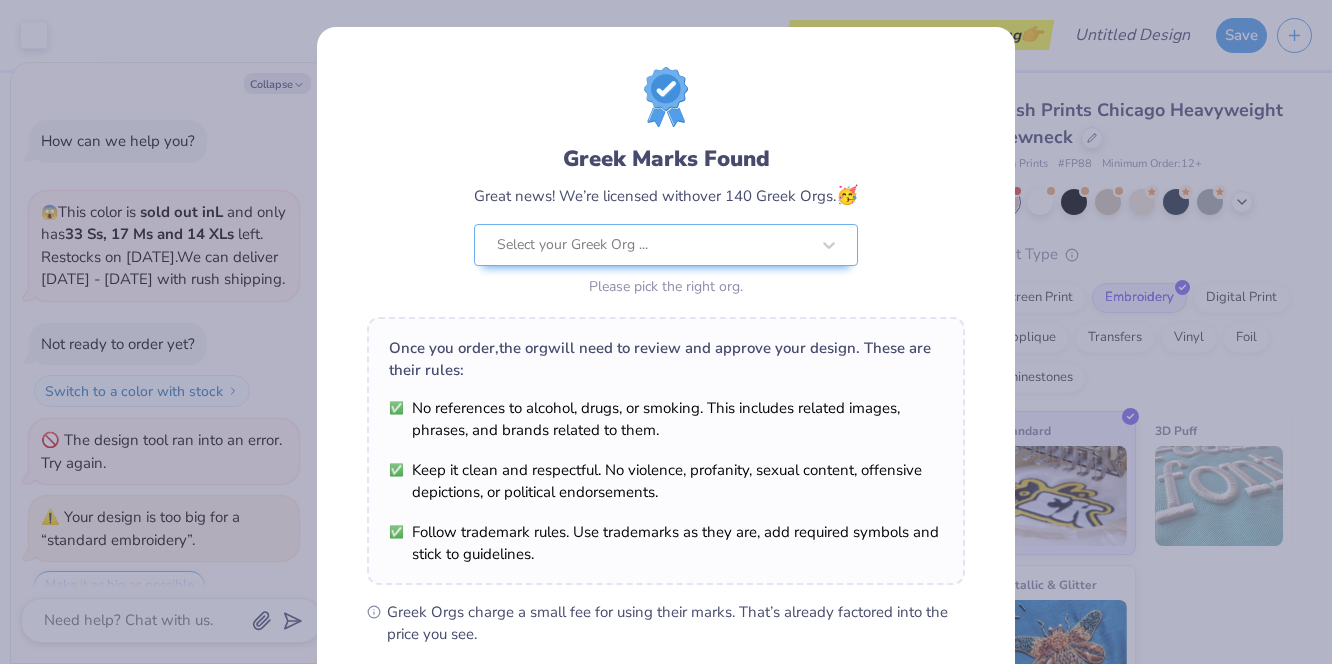 scroll, scrollTop: 78, scrollLeft: 0, axis: vertical 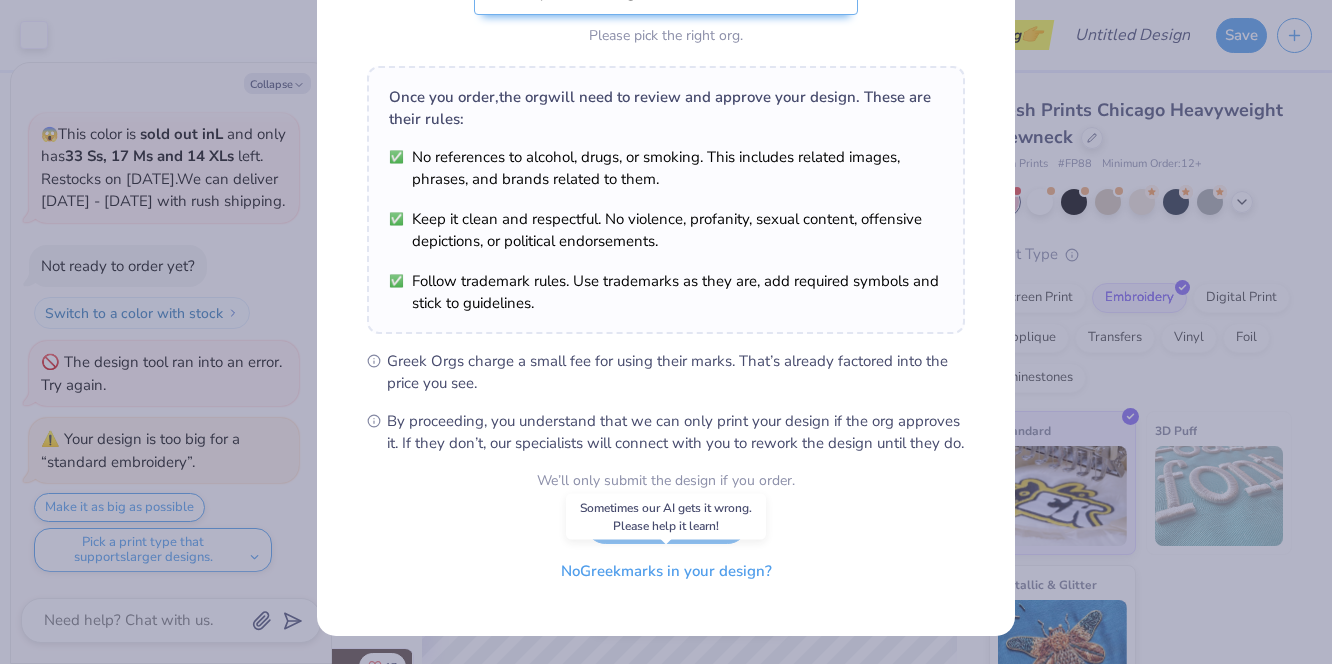 click on "No  Greek  marks in your design?" at bounding box center (666, 571) 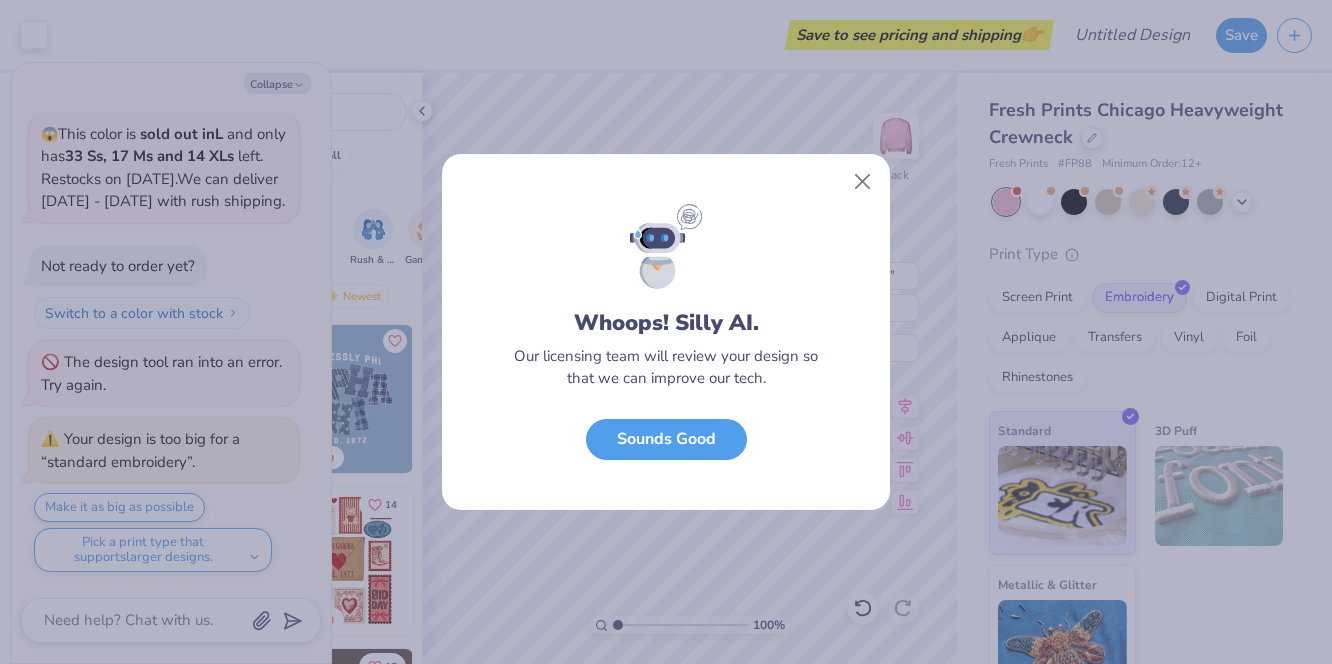scroll, scrollTop: 0, scrollLeft: 0, axis: both 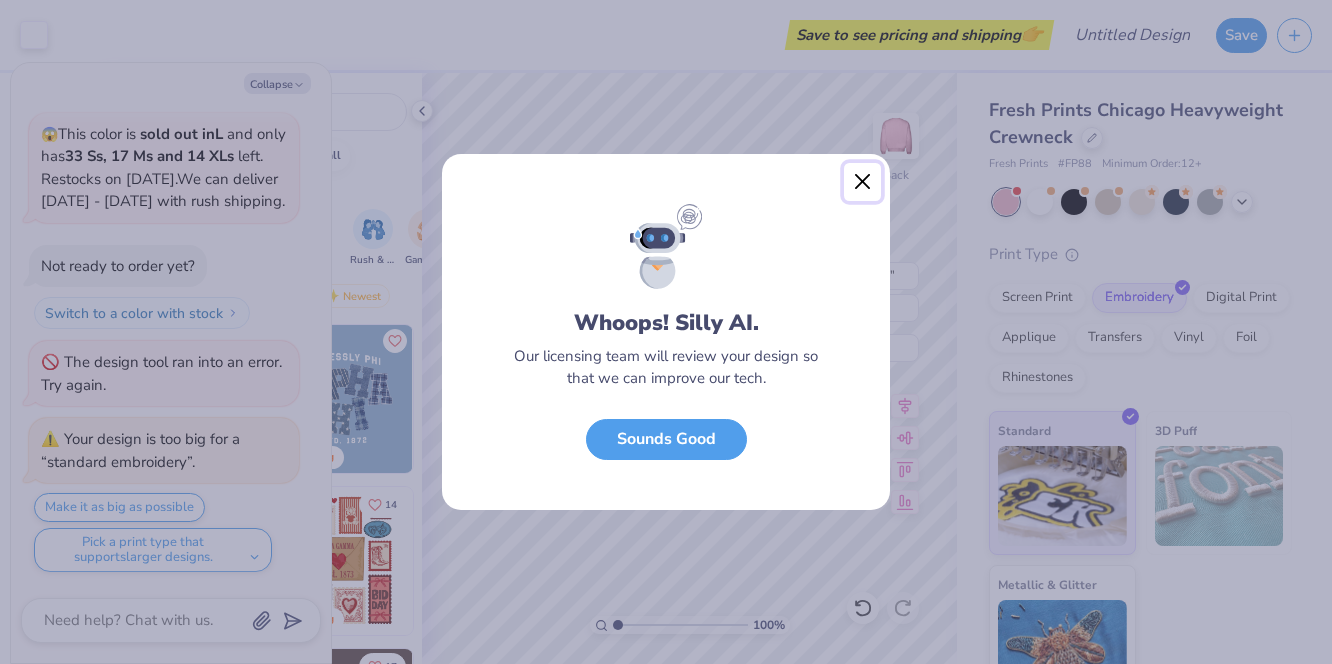 click at bounding box center [863, 182] 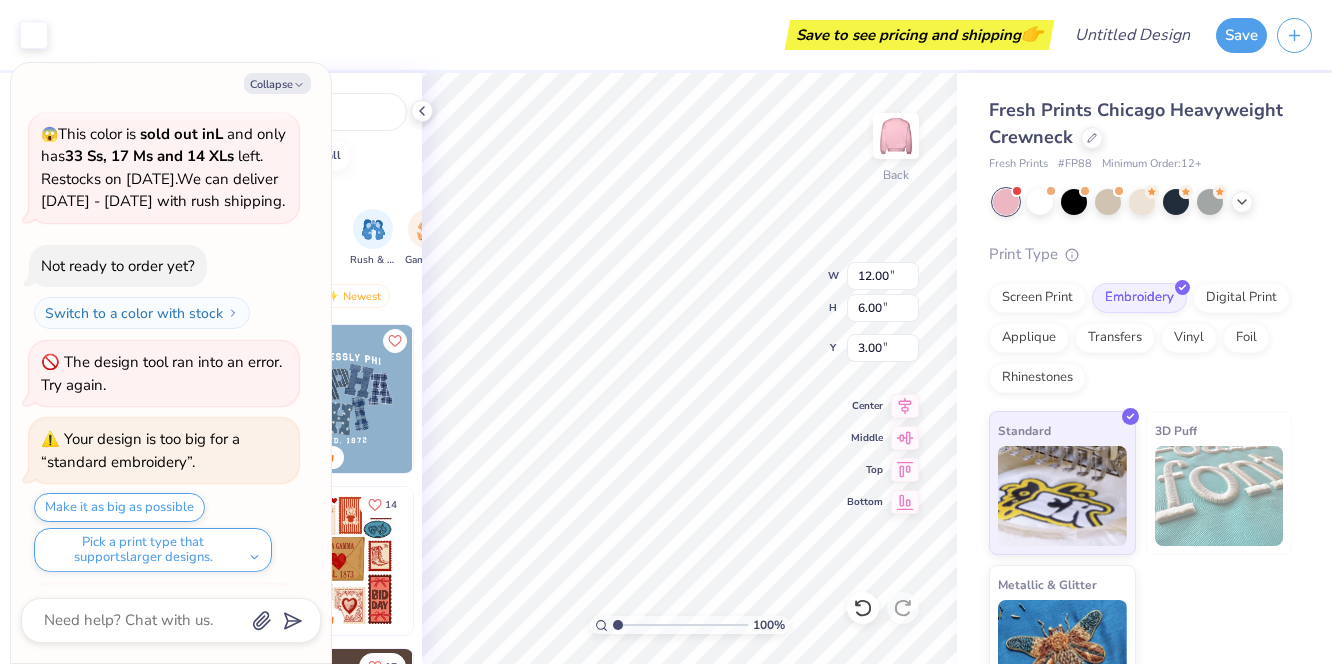 scroll, scrollTop: 244, scrollLeft: 0, axis: vertical 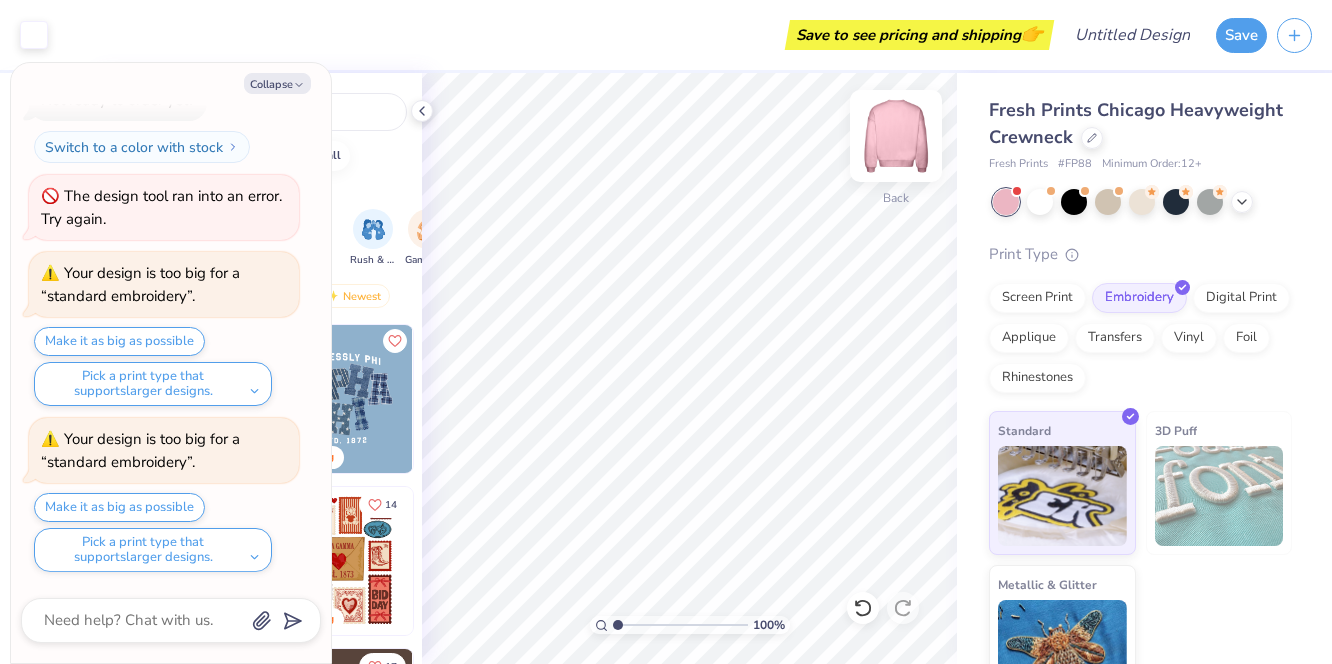 click at bounding box center (896, 136) 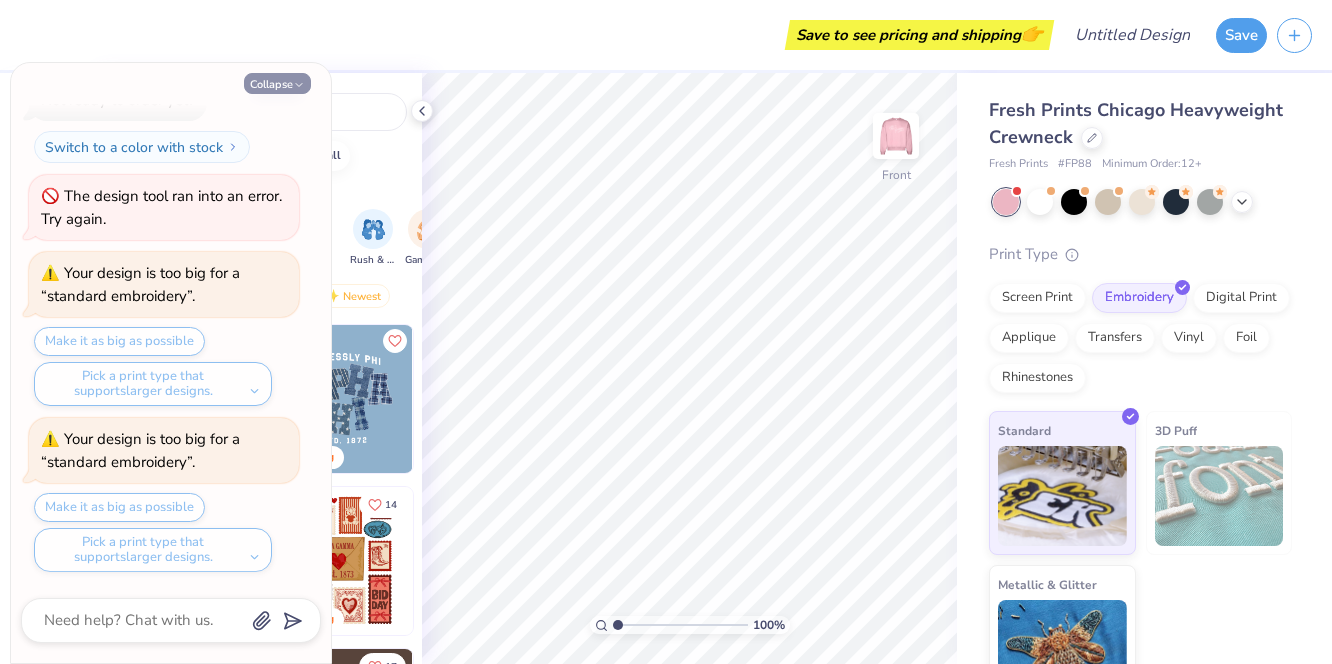 click on "Collapse" at bounding box center (277, 83) 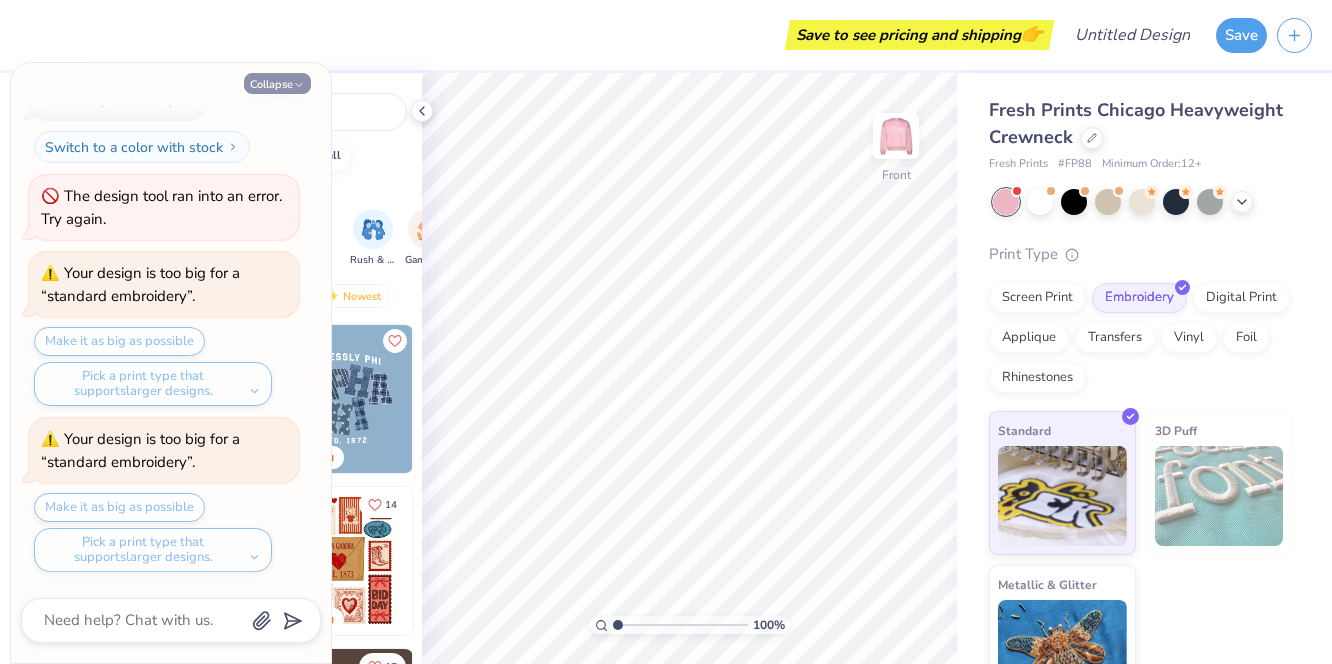 type on "x" 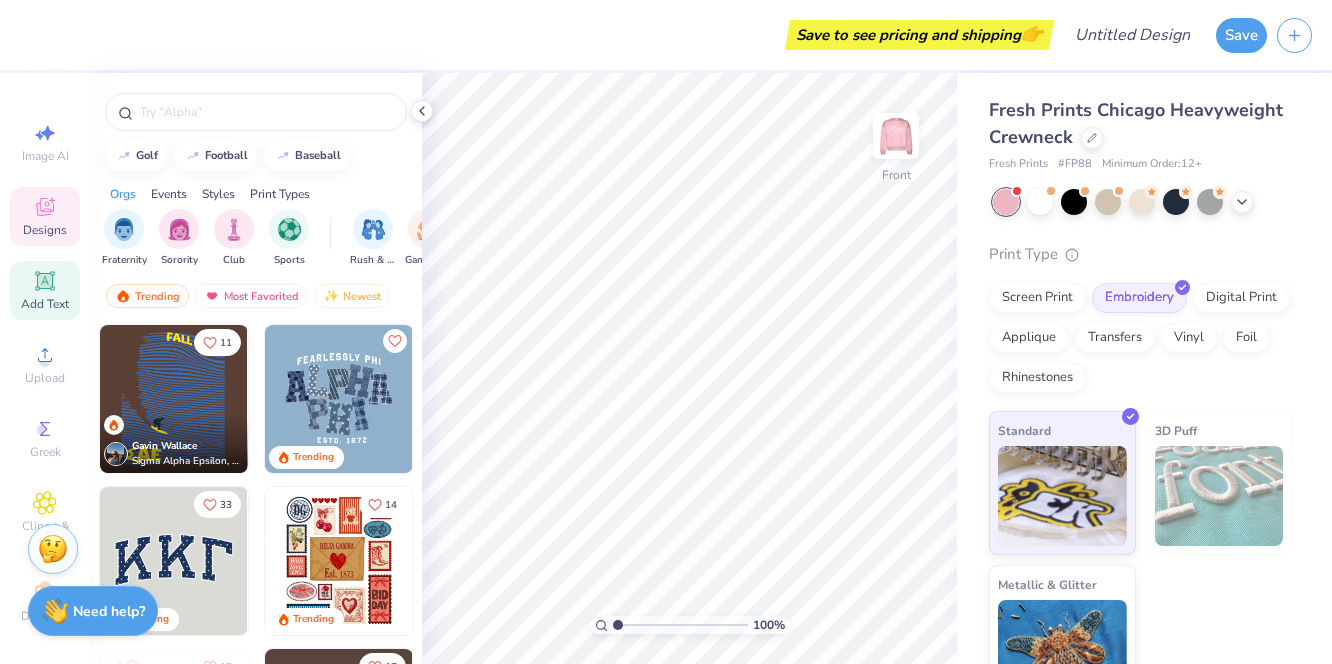 click on "Add Text" at bounding box center (45, 290) 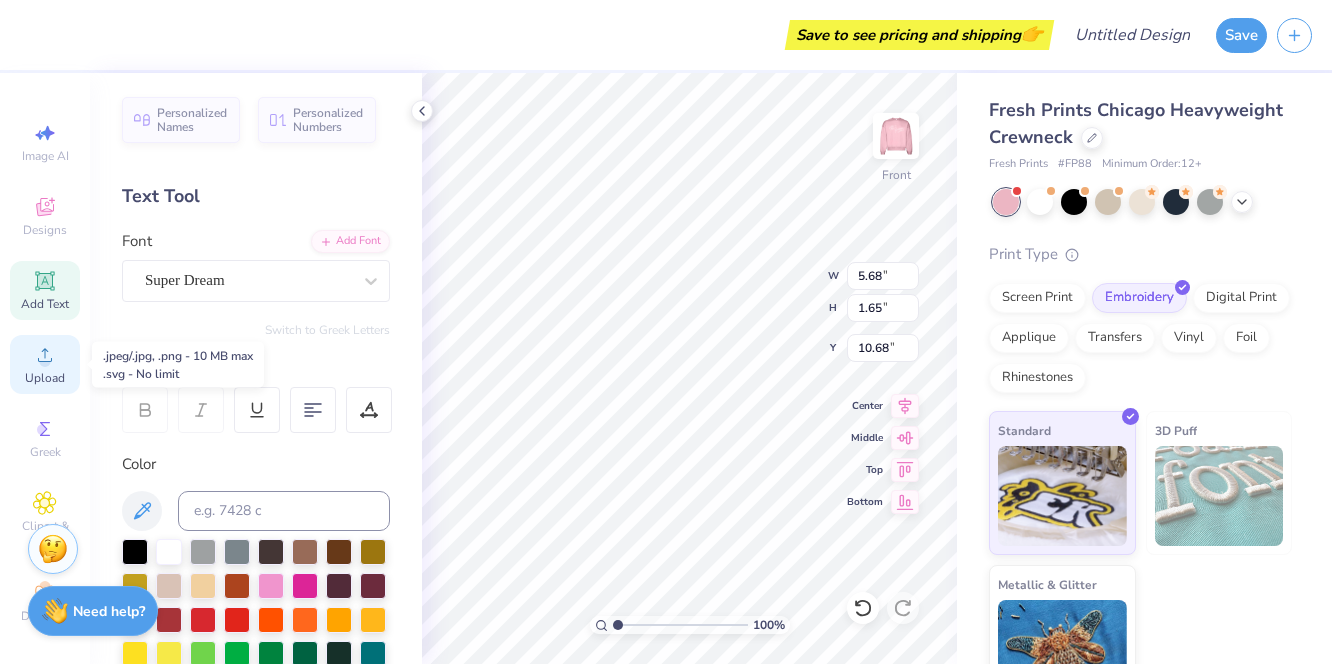 click on "Upload" at bounding box center [45, 378] 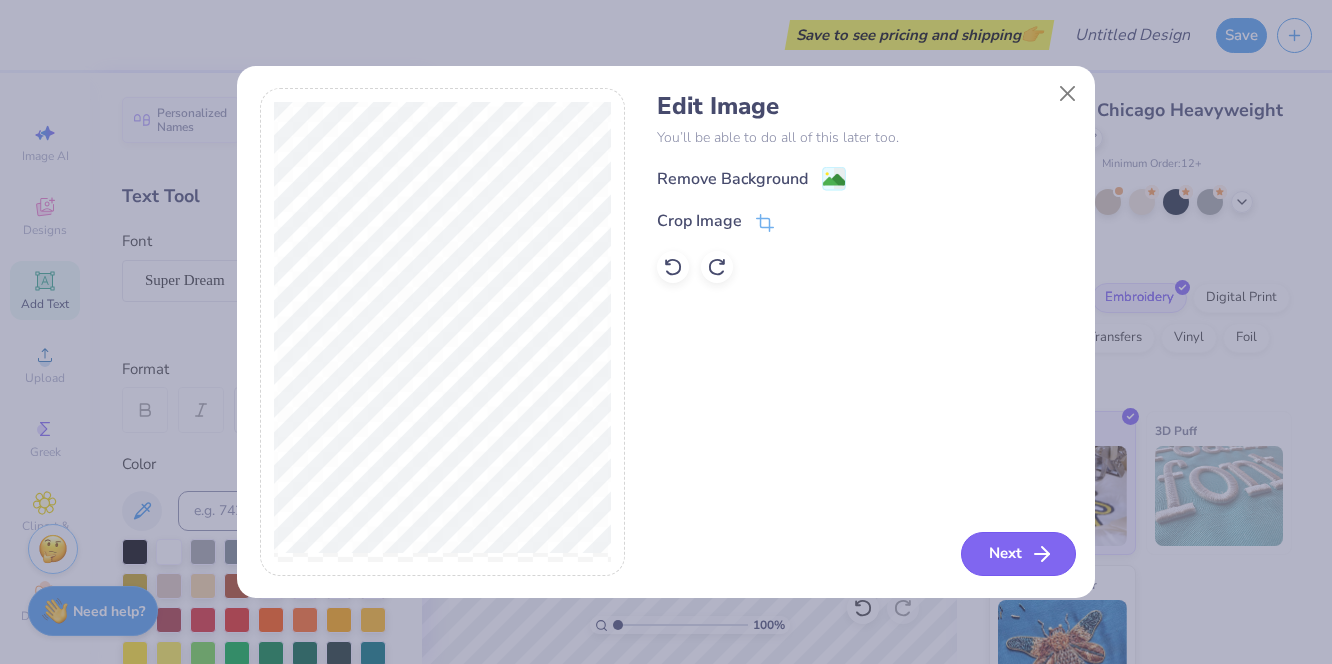 click 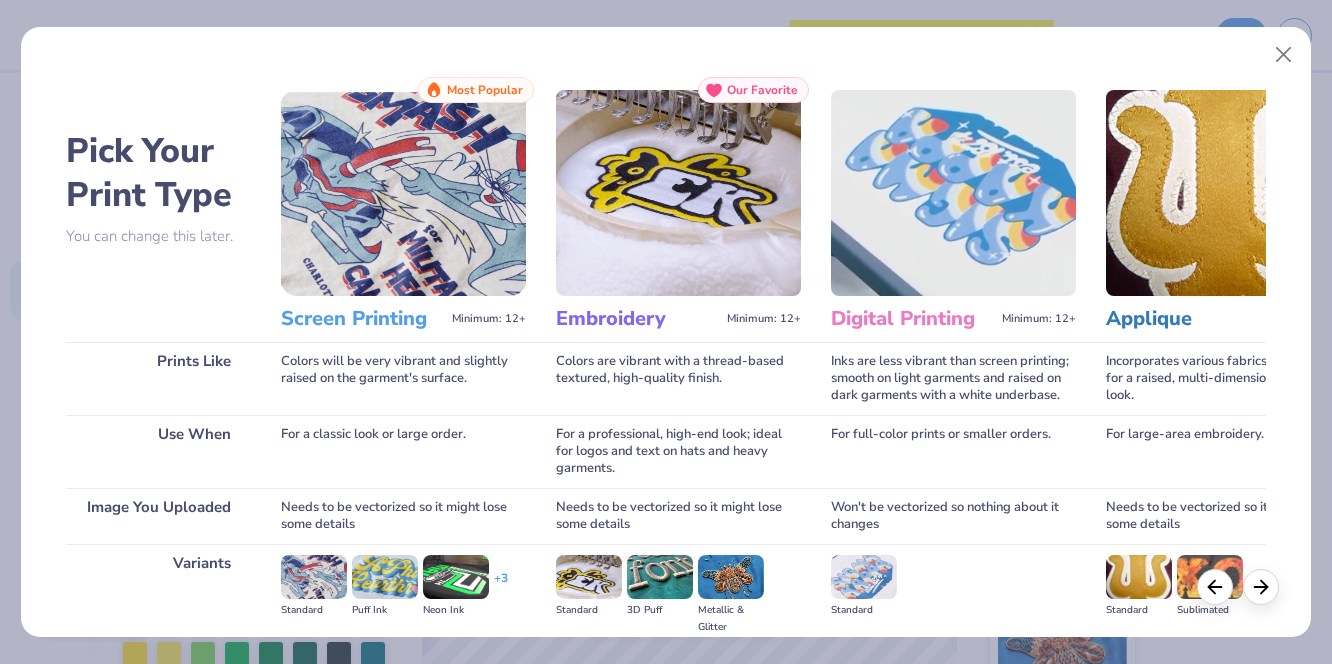 click at bounding box center (678, 193) 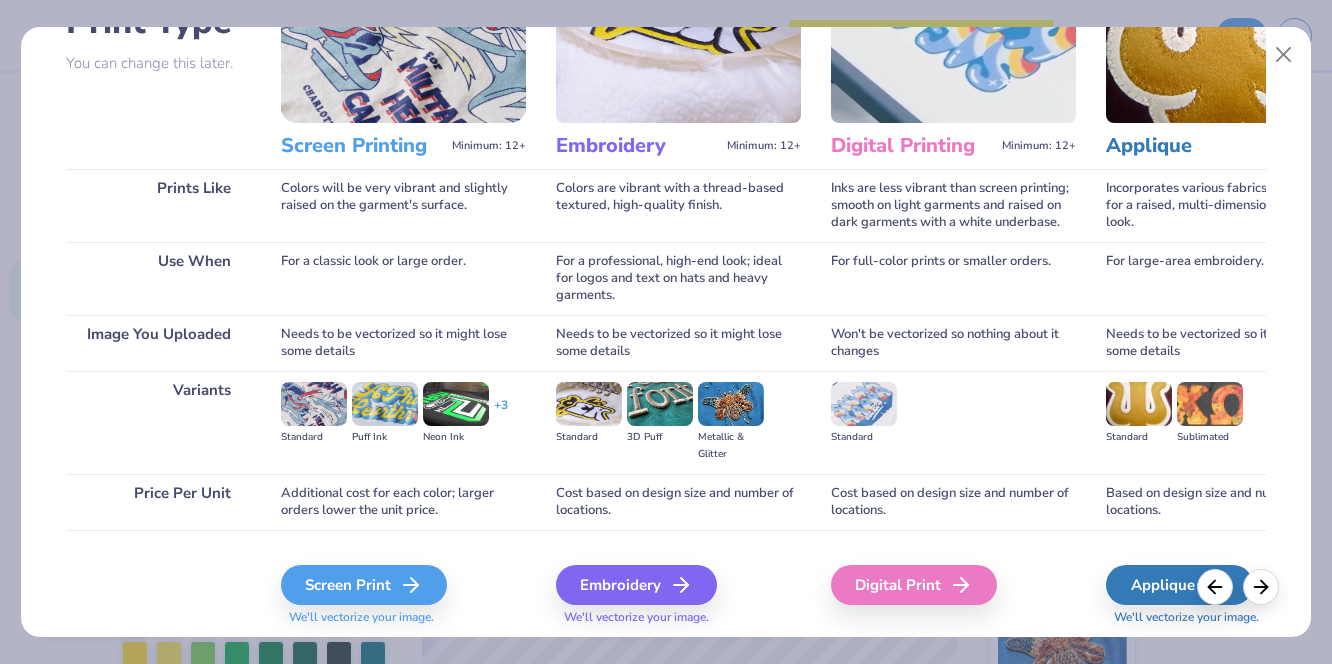 scroll, scrollTop: 233, scrollLeft: 0, axis: vertical 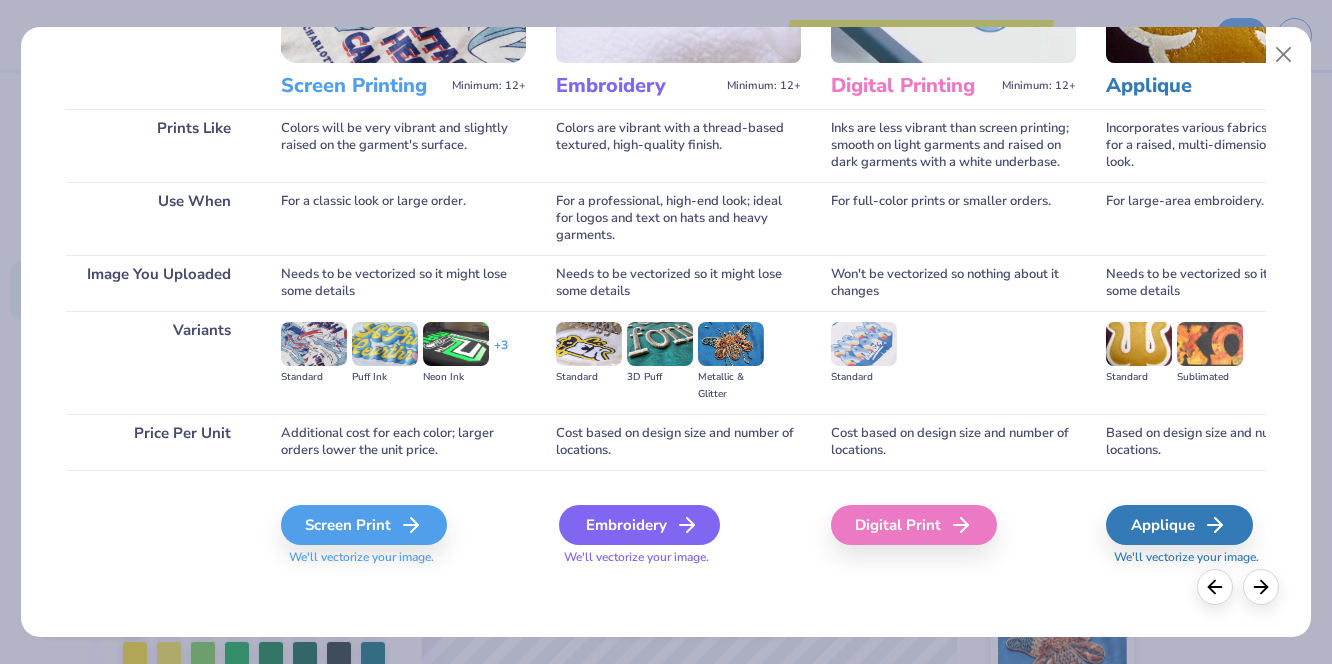 click 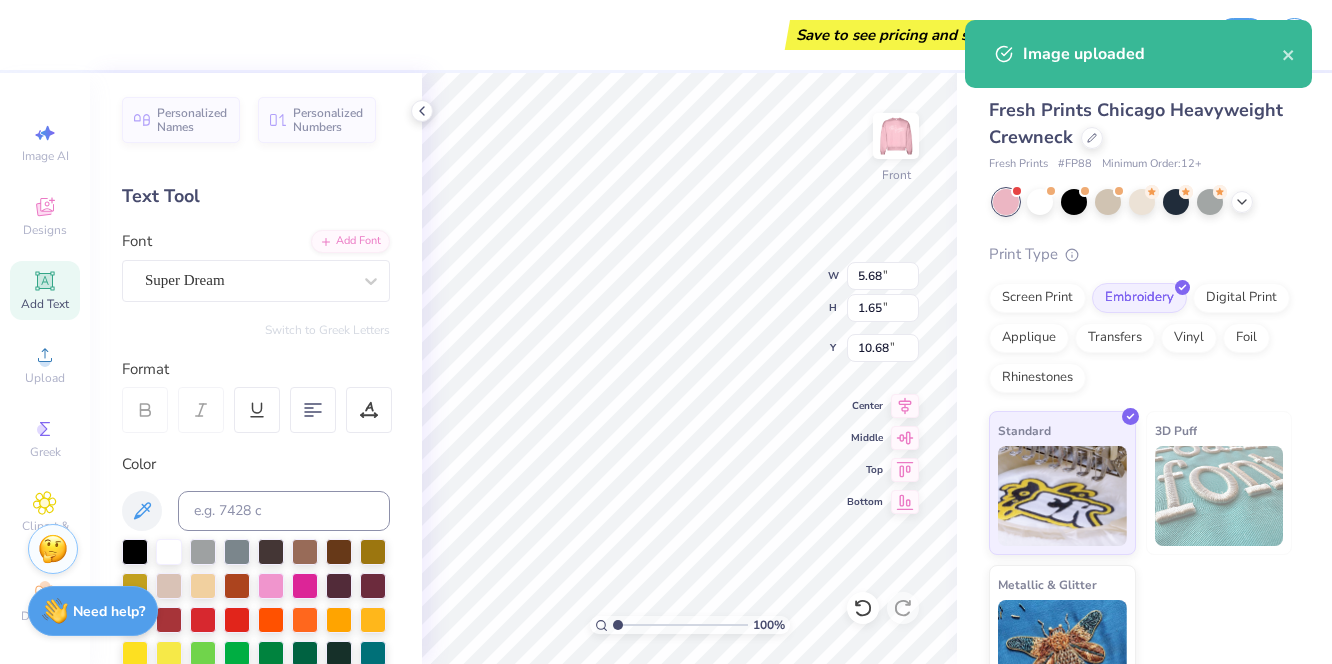 type on "12.00" 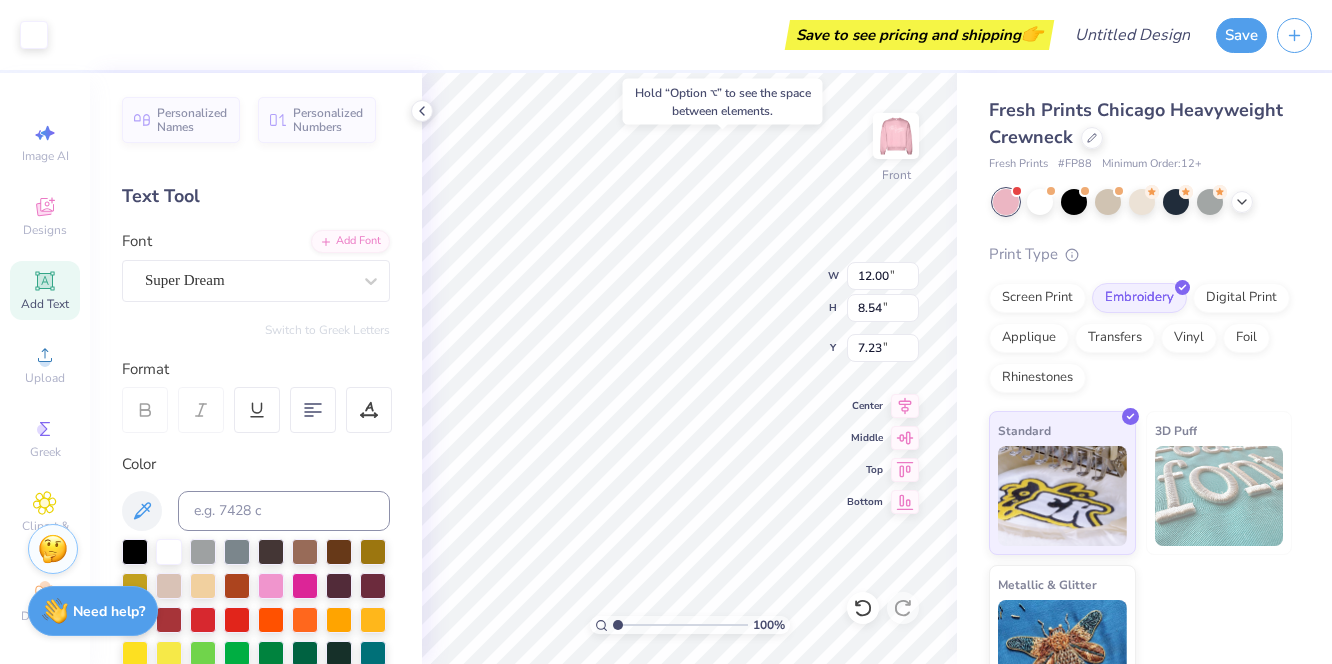 type on "1.41" 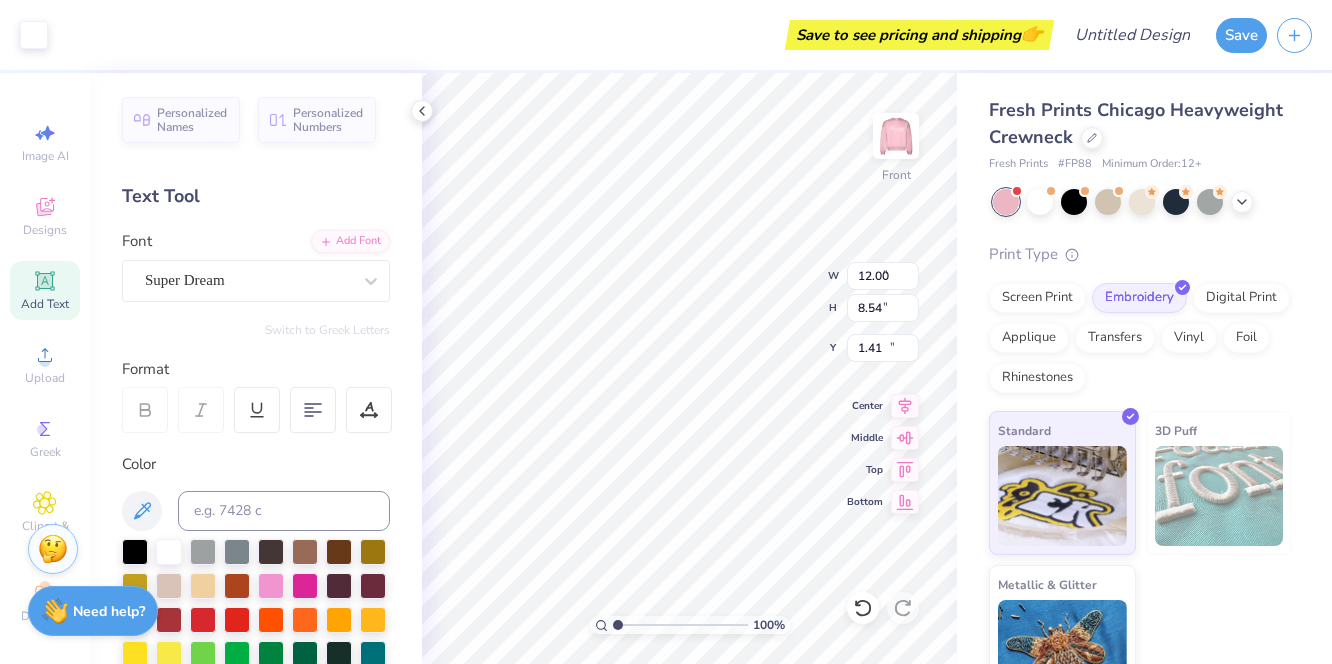type on "5.68" 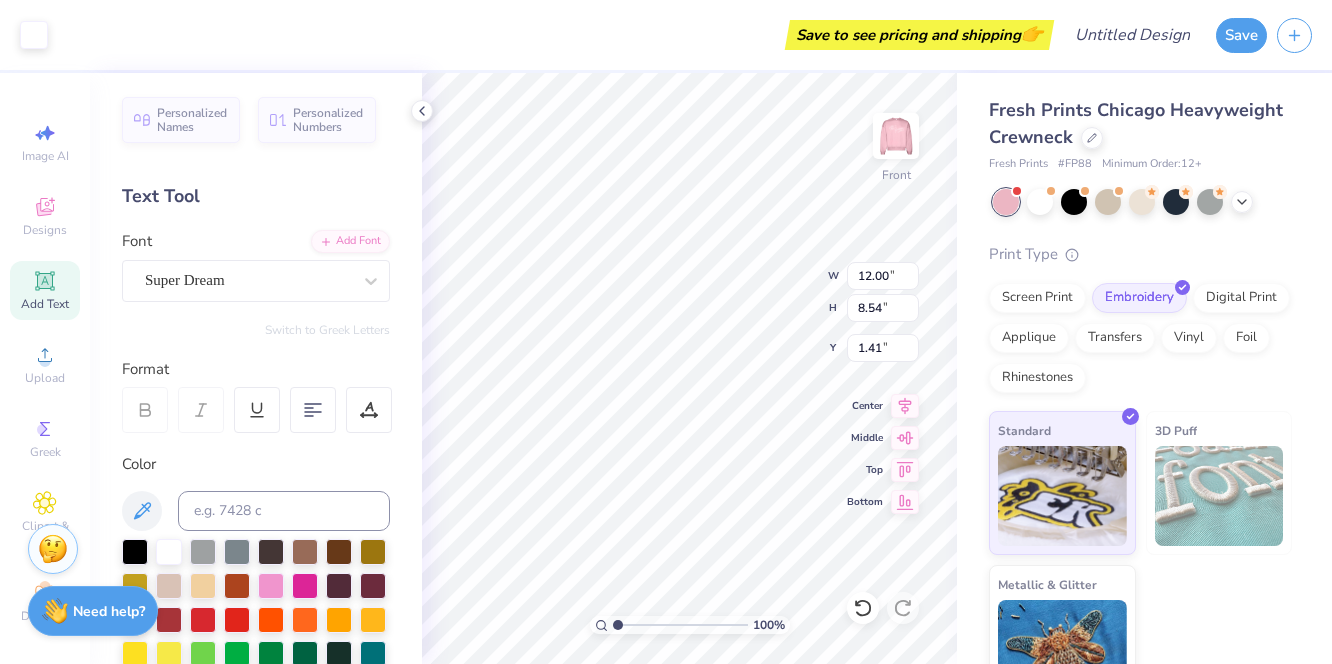 type on "5.57" 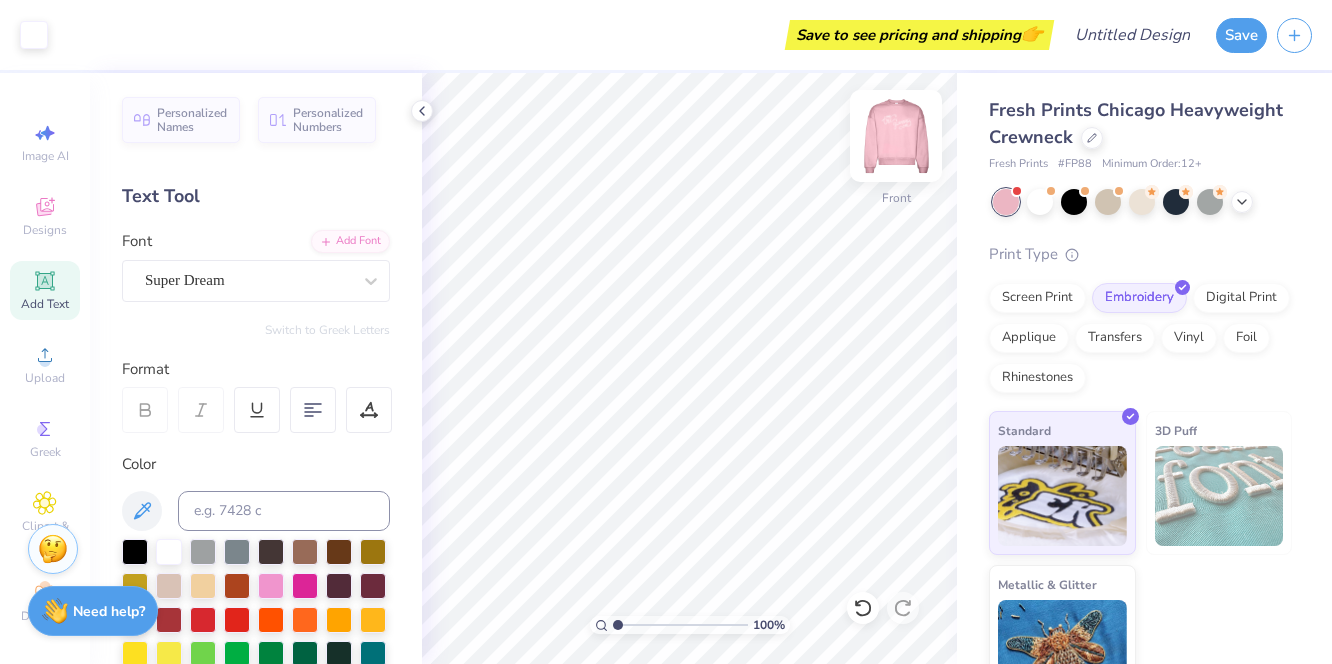 click at bounding box center (896, 136) 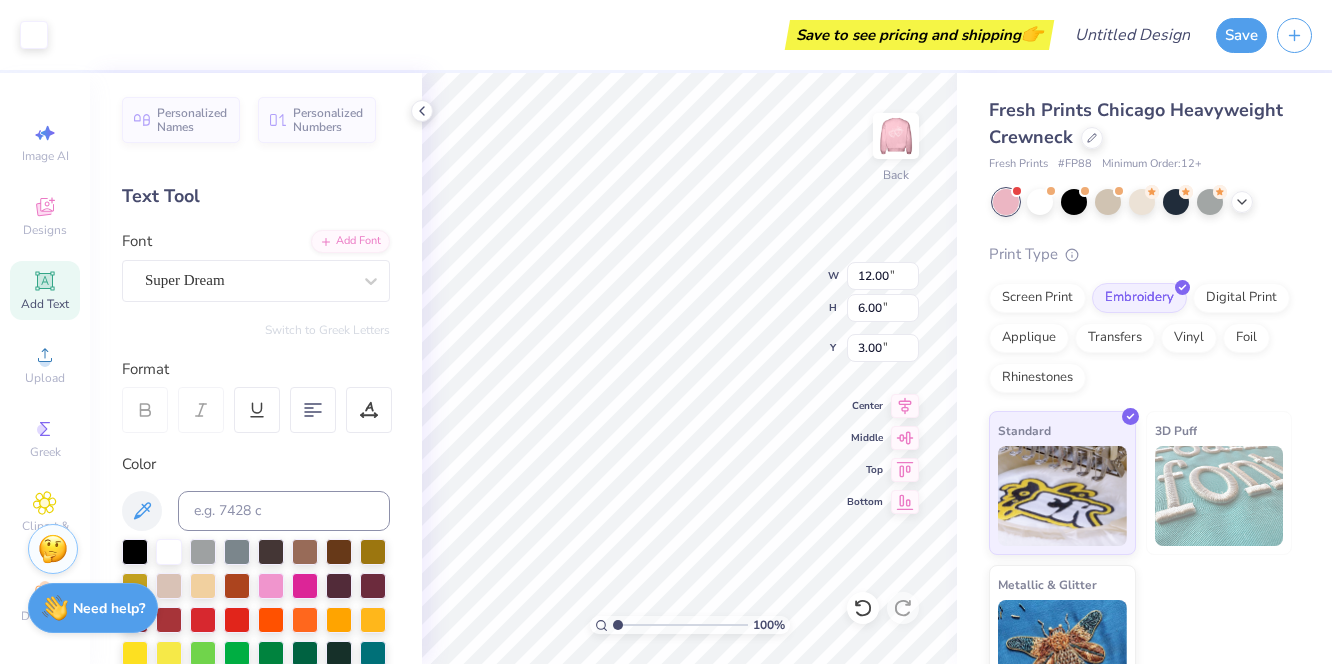click on "Need help?" at bounding box center [109, 608] 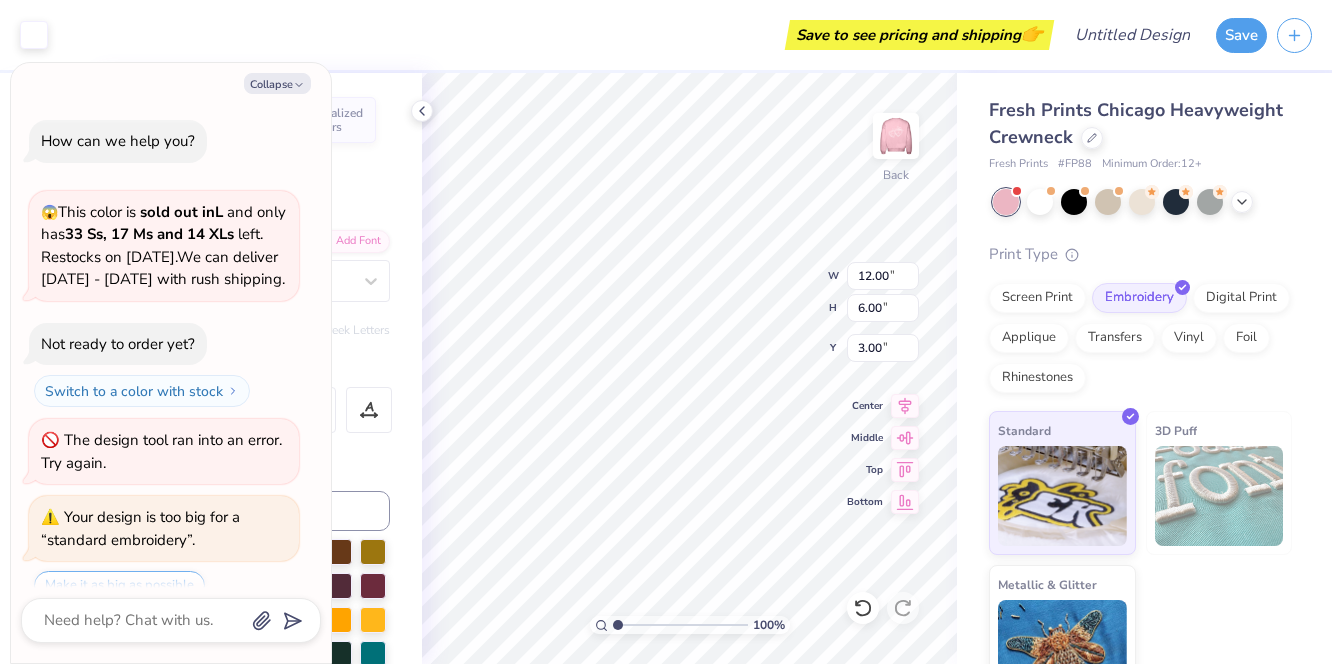 scroll, scrollTop: 244, scrollLeft: 0, axis: vertical 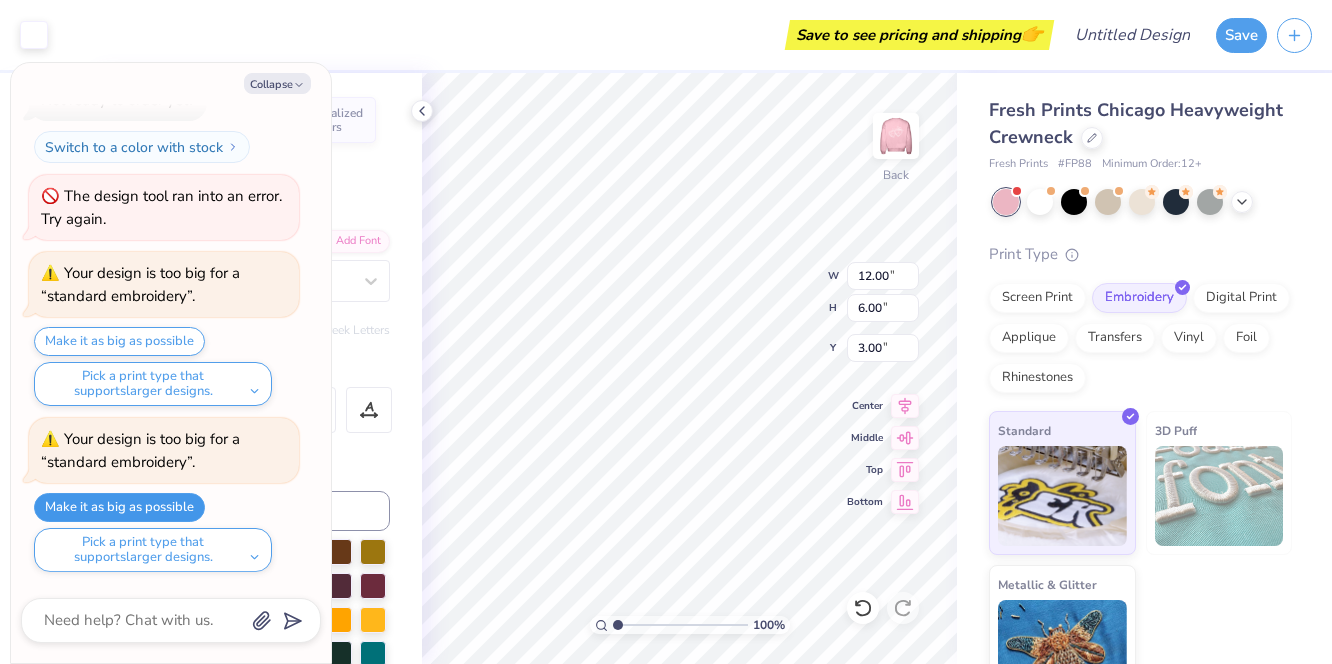 click on "Make it as big as possible" at bounding box center [119, 507] 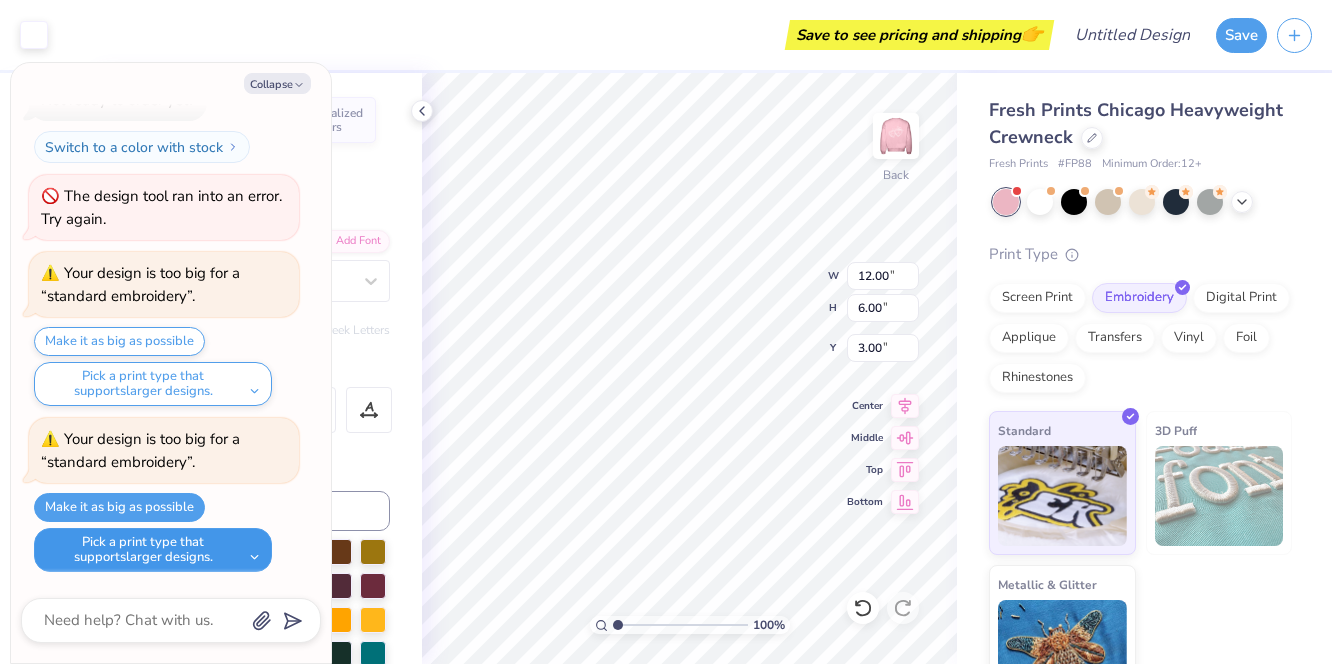 click on "Pick a print type that supports  larger   designs." at bounding box center [153, 550] 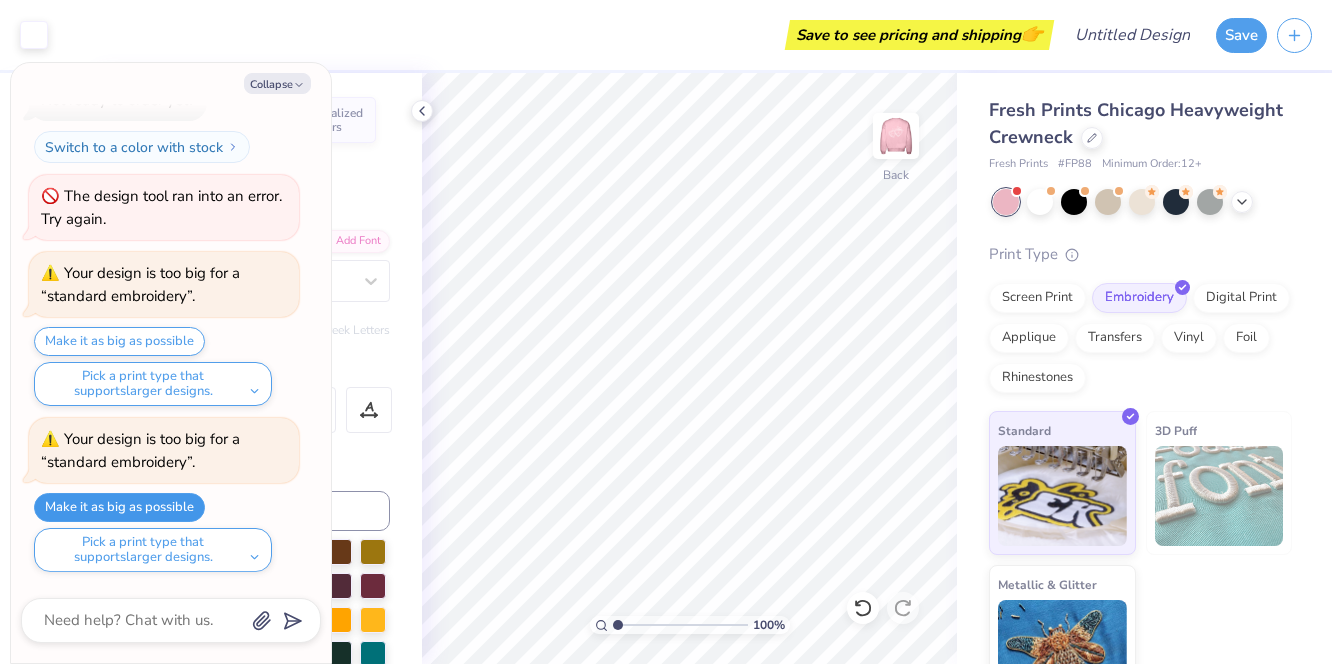 click on "Make it as big as possible" at bounding box center (119, 507) 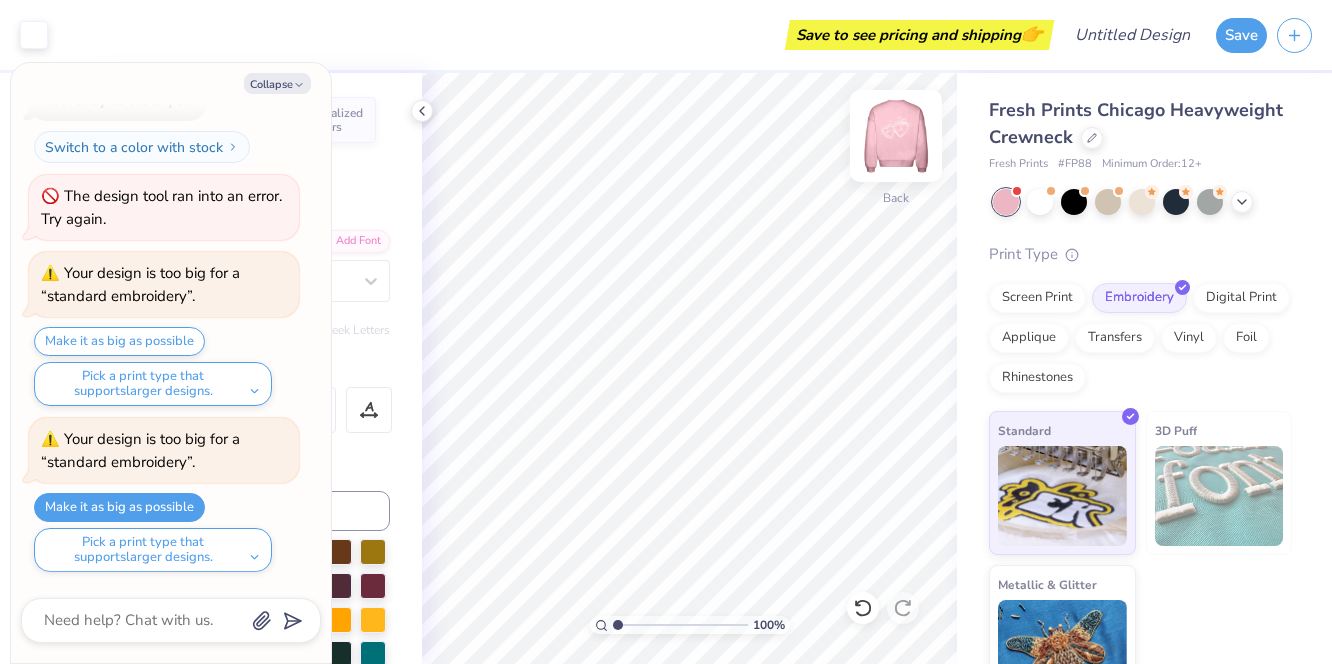click at bounding box center [896, 136] 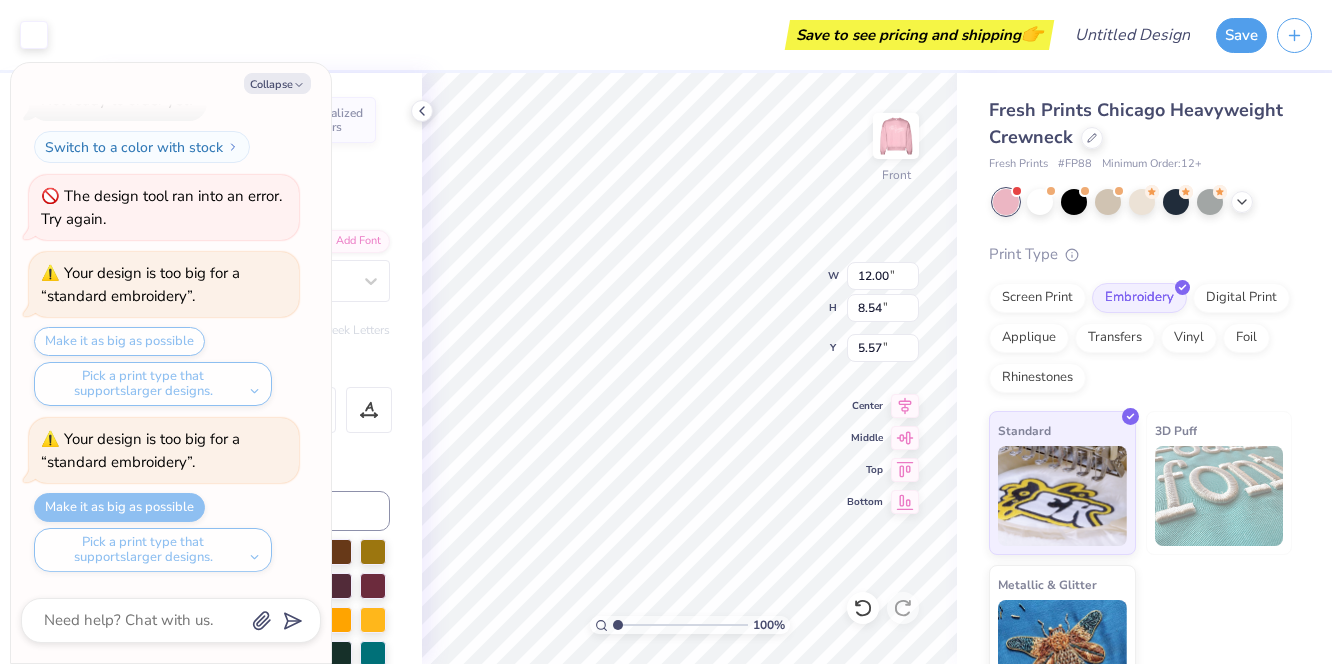 click on "Make it as big as possible Pick a print type that supports  larger   designs. standard screen print digital print direct-to-film transfers" at bounding box center (166, 532) 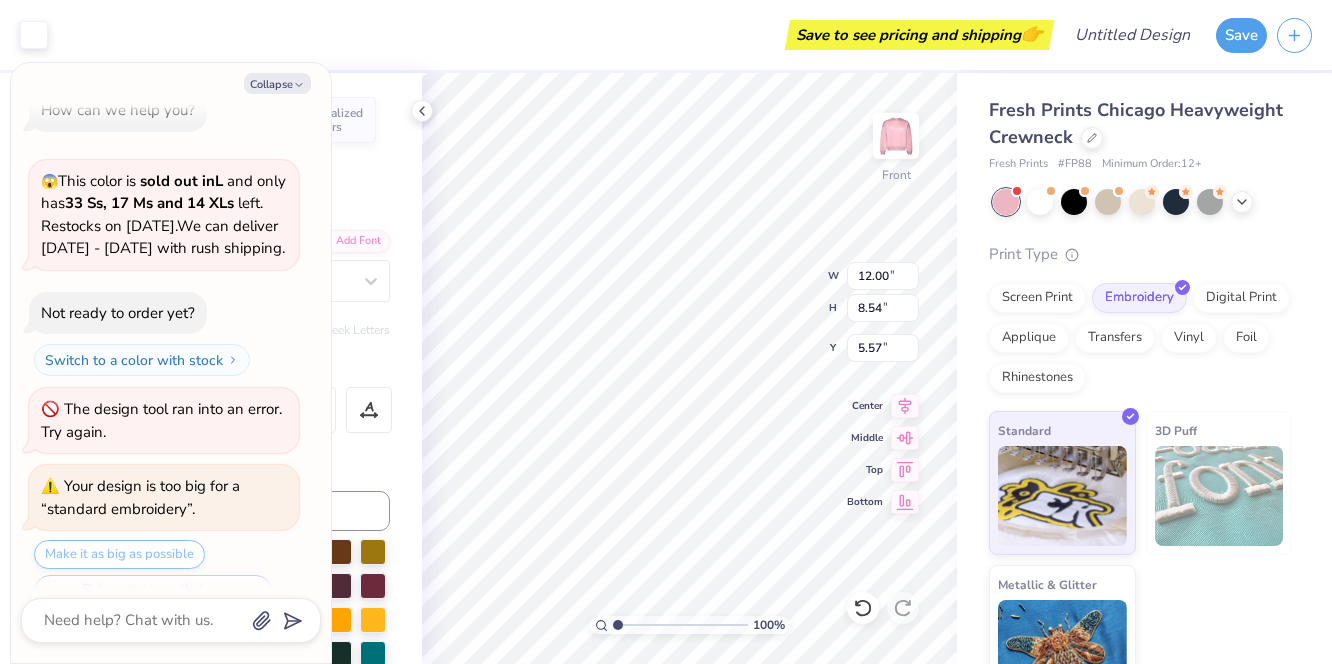 scroll, scrollTop: 244, scrollLeft: 0, axis: vertical 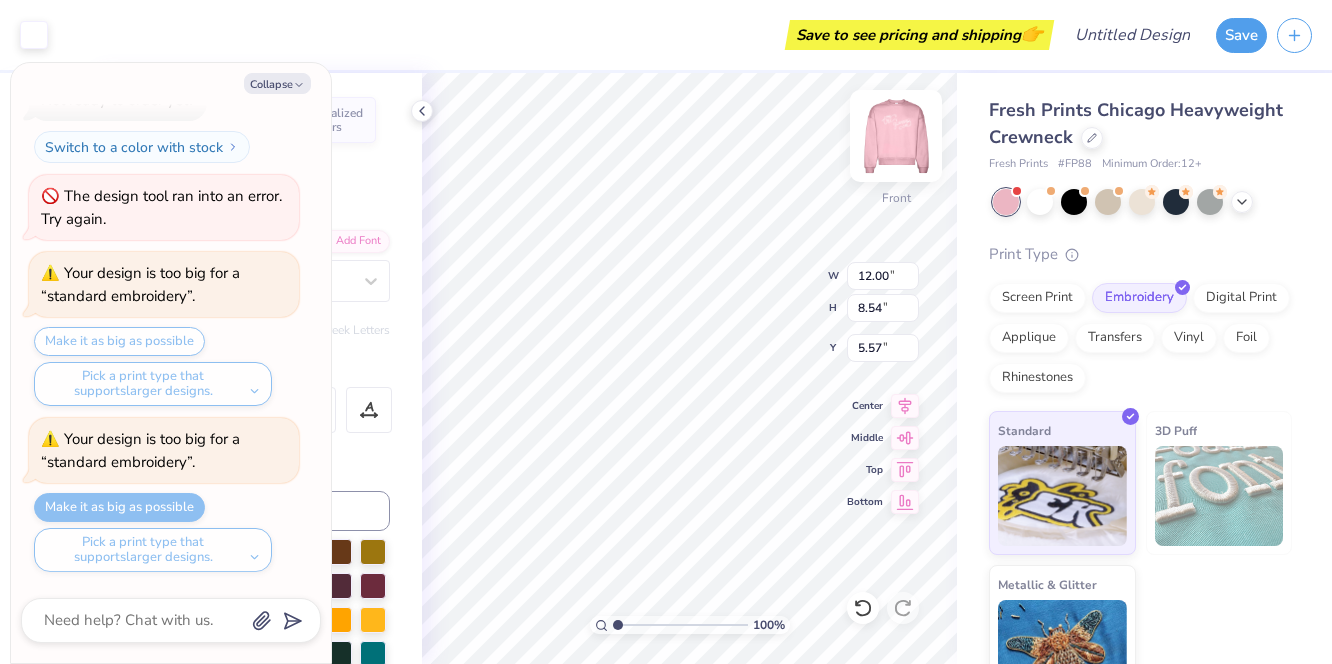 click on "100  % Front W 12.00 12.00 " H 8.54 8.54 " Y 5.57 5.57 " Center Middle Top Bottom" at bounding box center (689, 368) 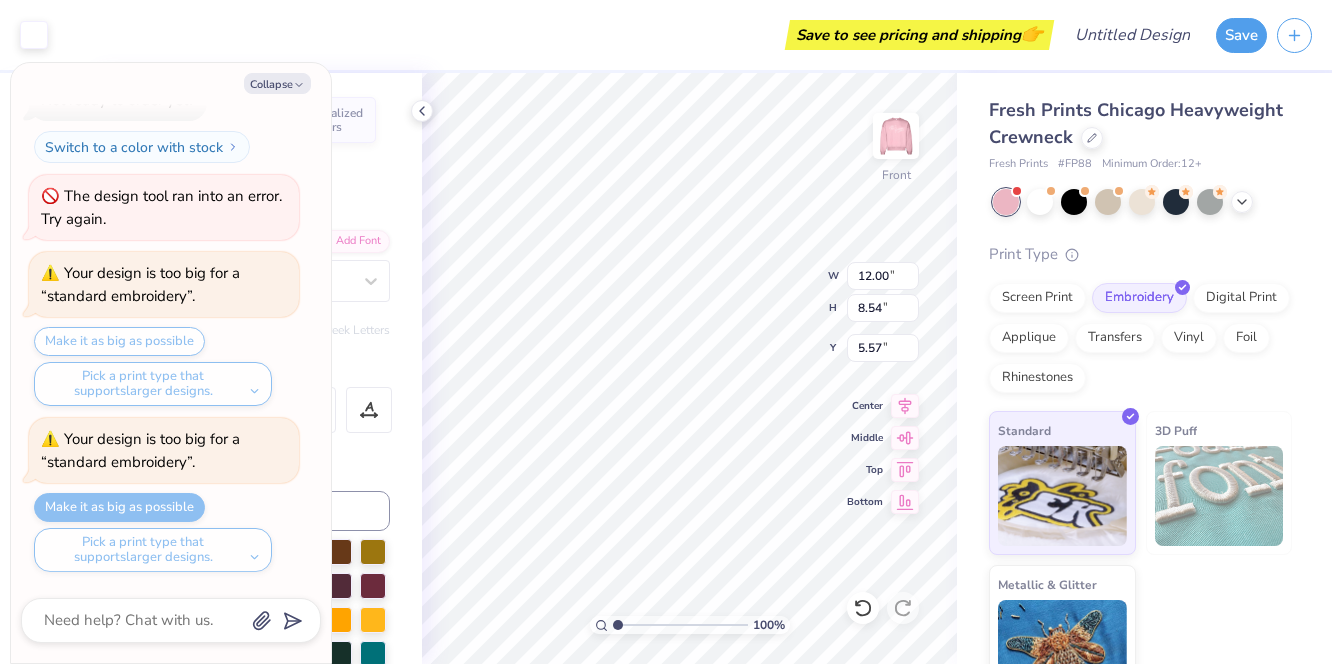 type on "x" 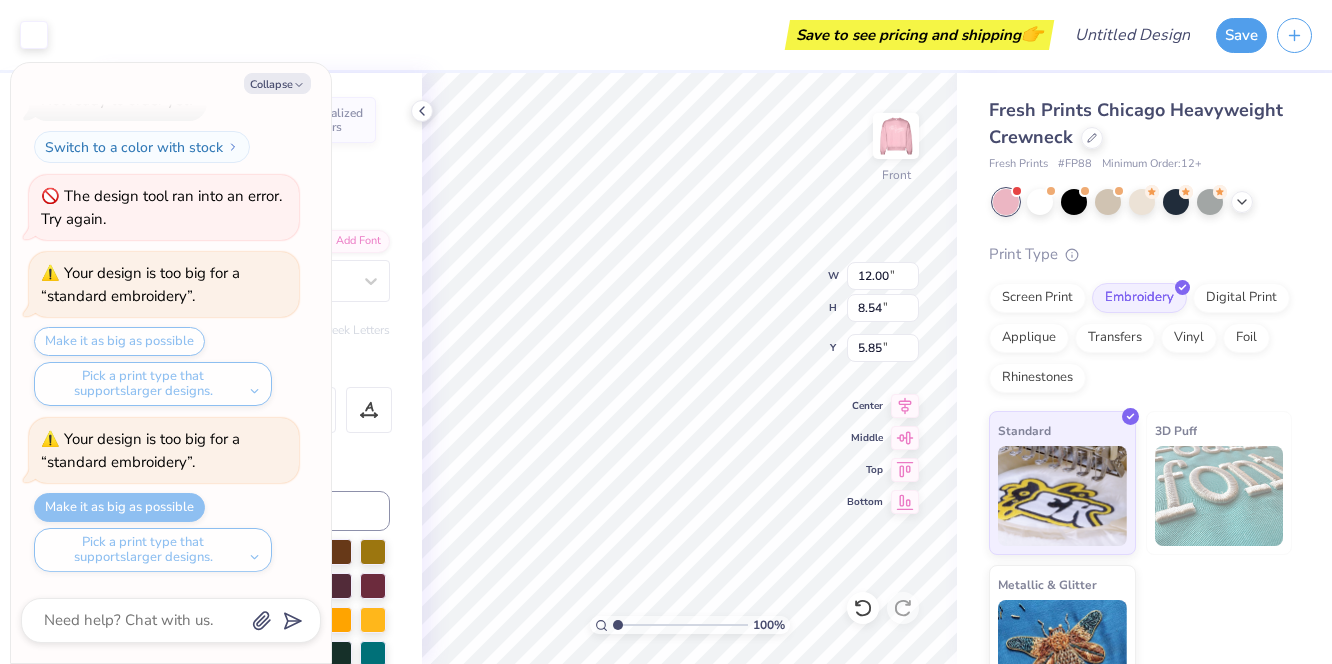 type on "x" 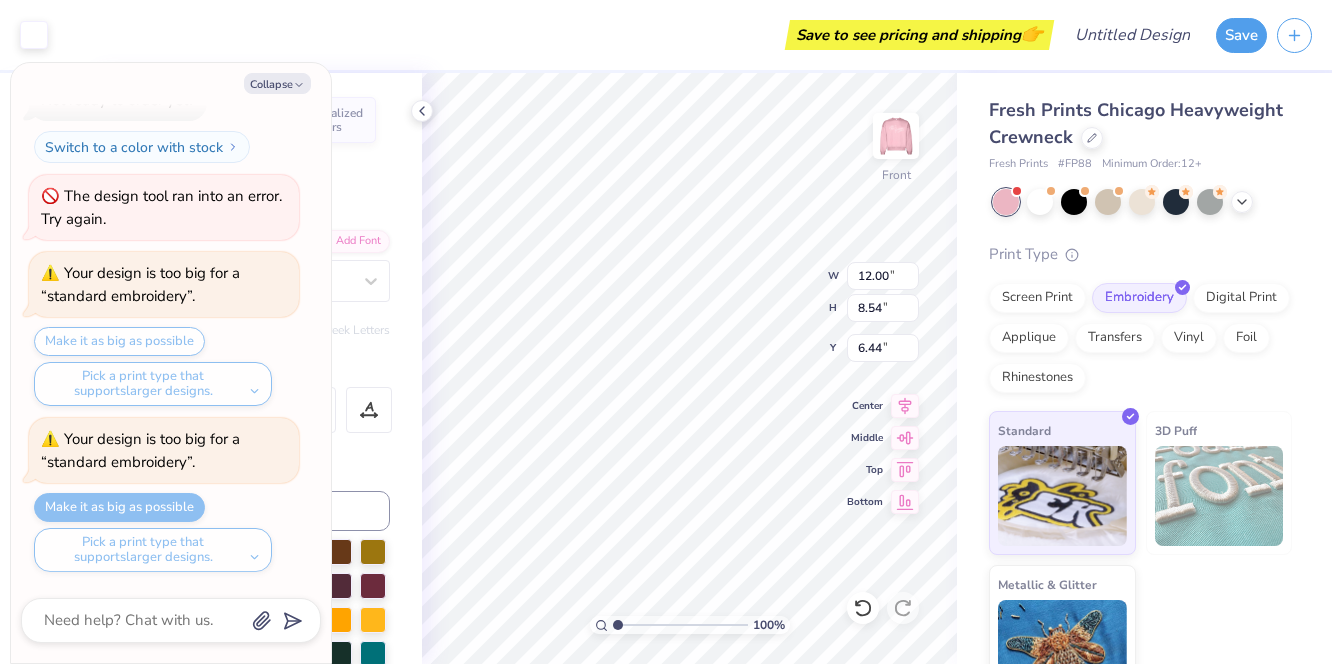 type on "x" 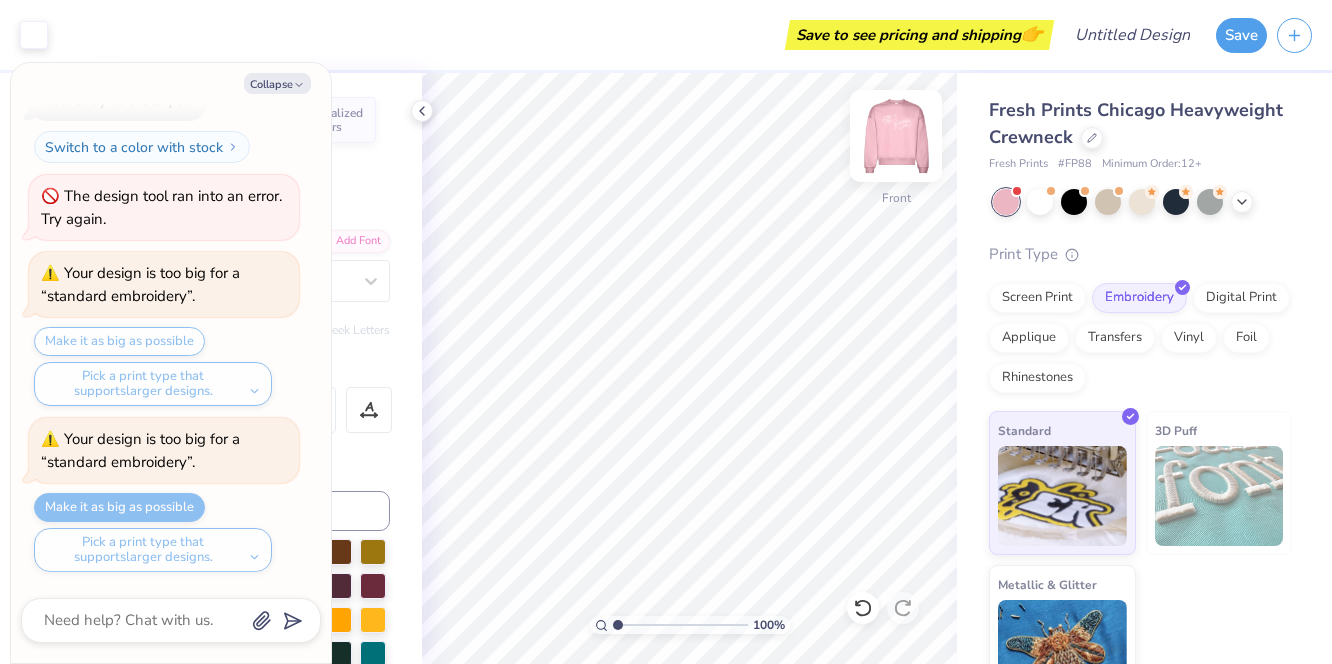 click at bounding box center (896, 136) 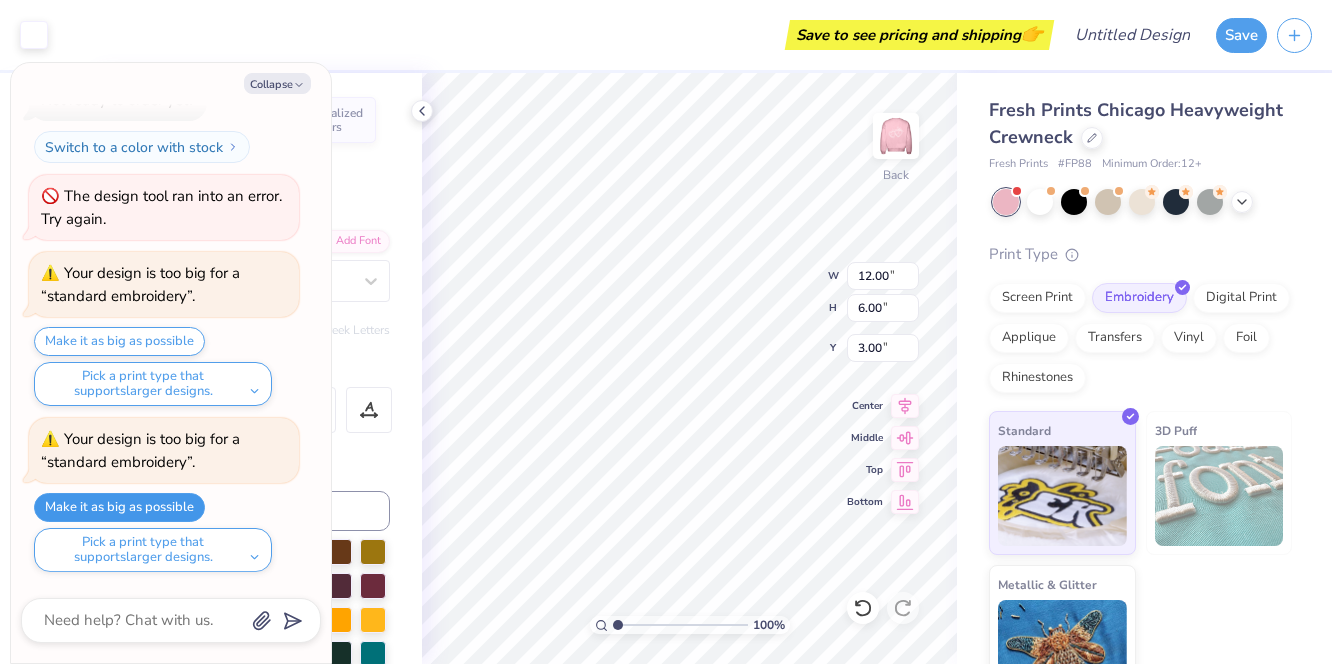 click on "Make it as big as possible" at bounding box center (119, 507) 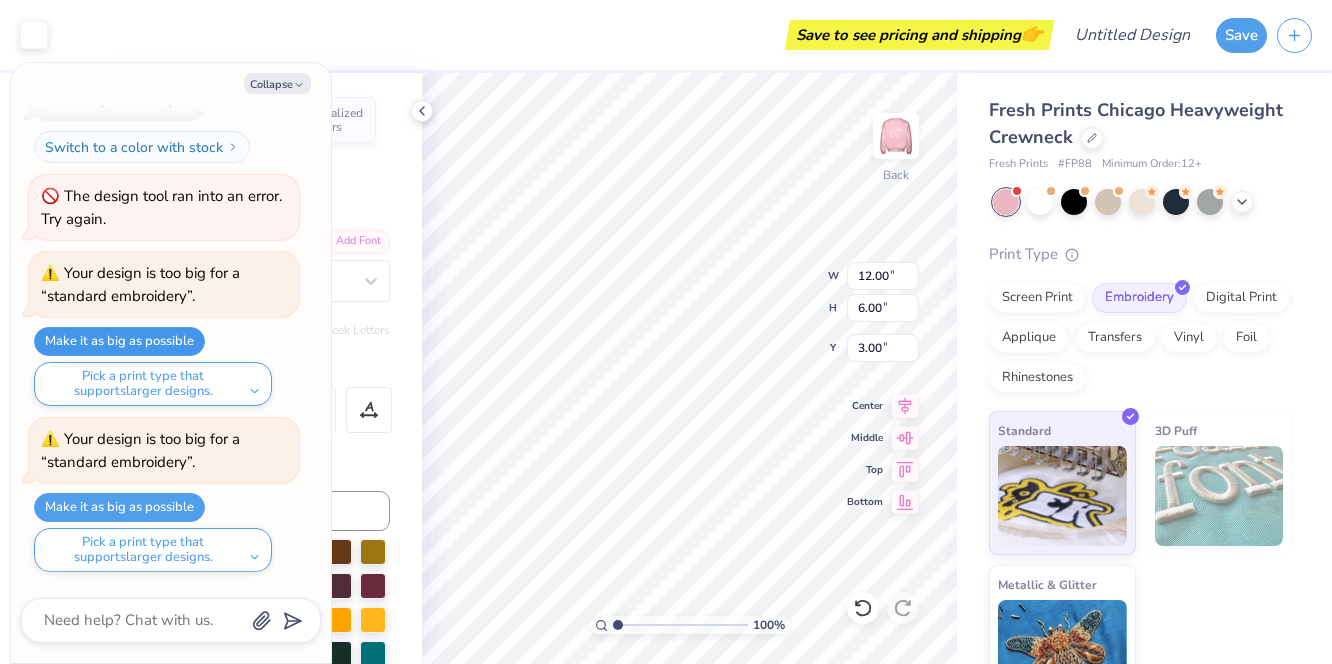 click on "Make it as big as possible" at bounding box center [119, 341] 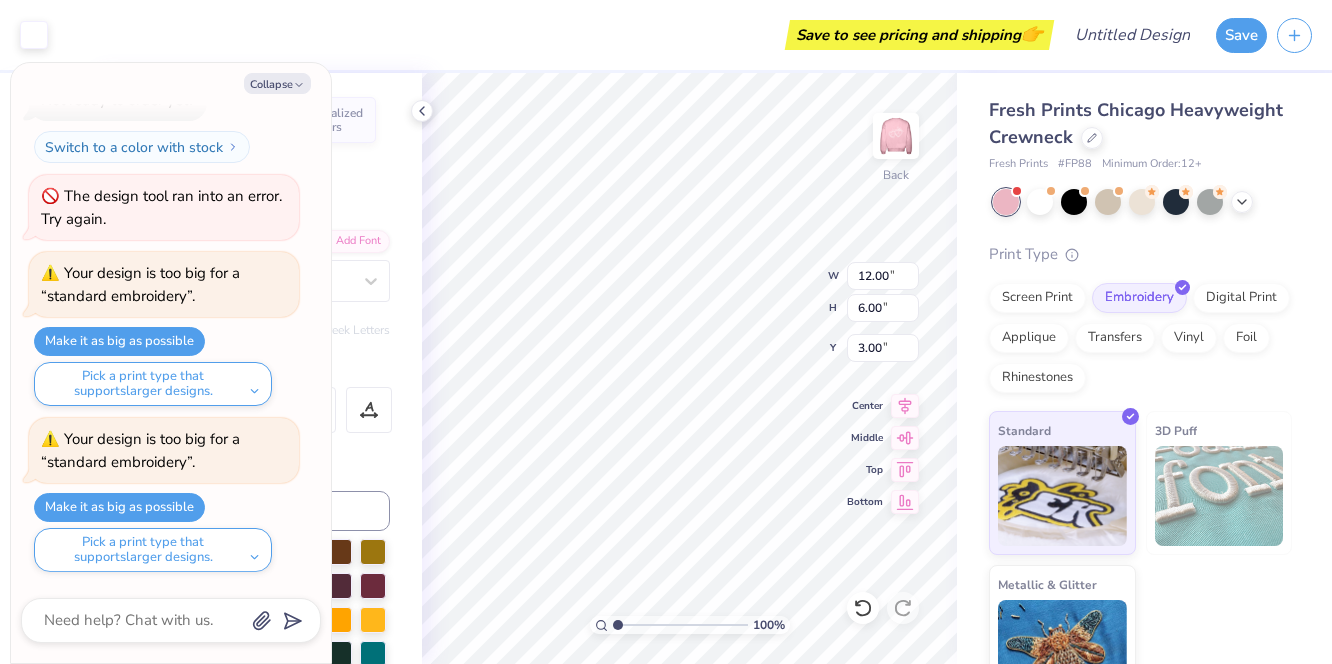 type on "x" 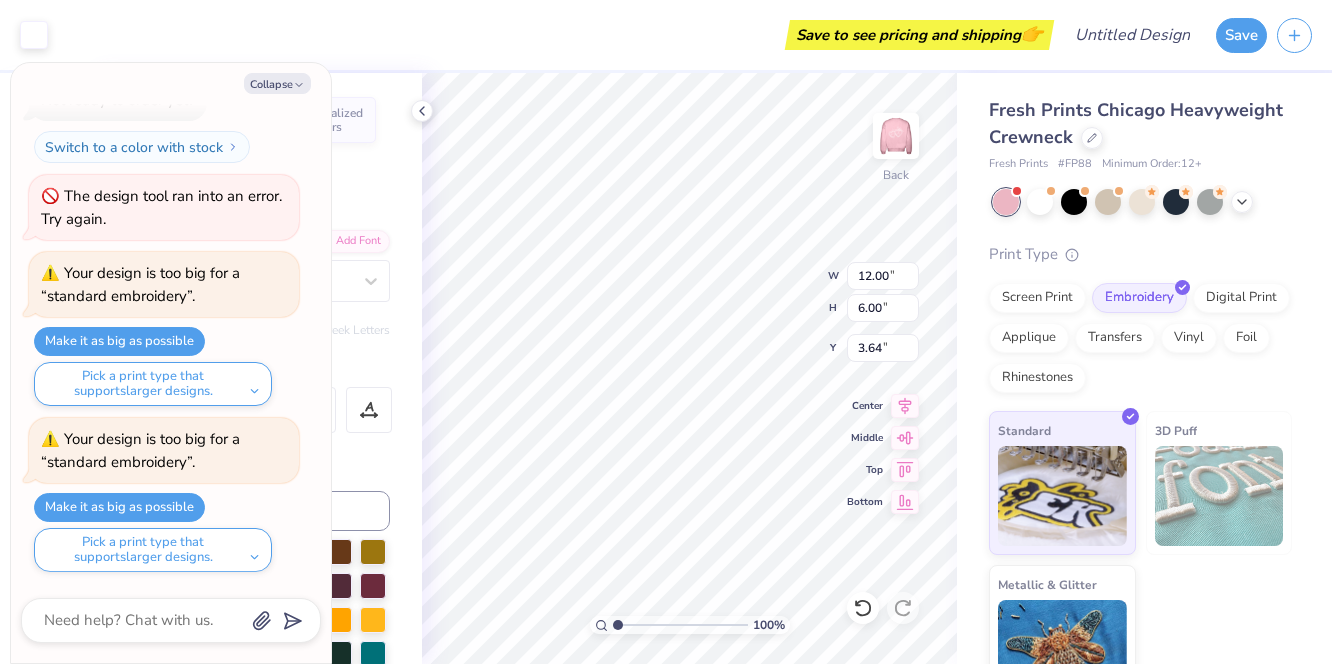 type on "x" 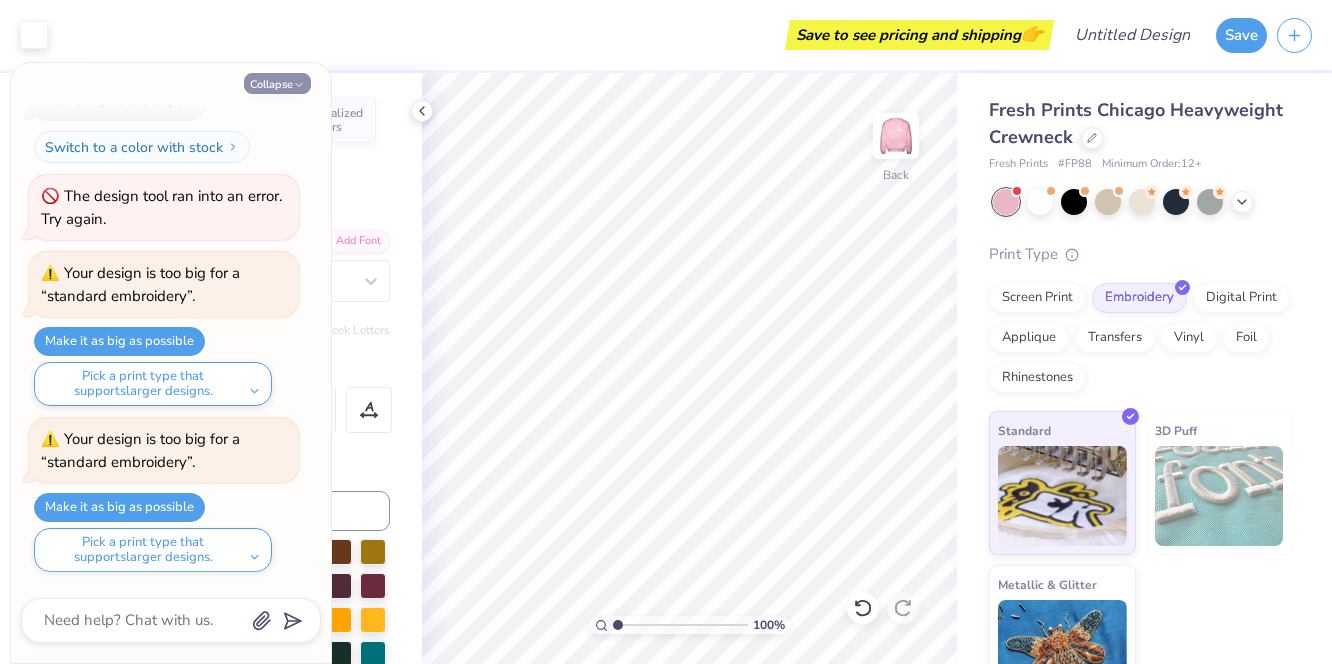 click on "Collapse" at bounding box center [277, 83] 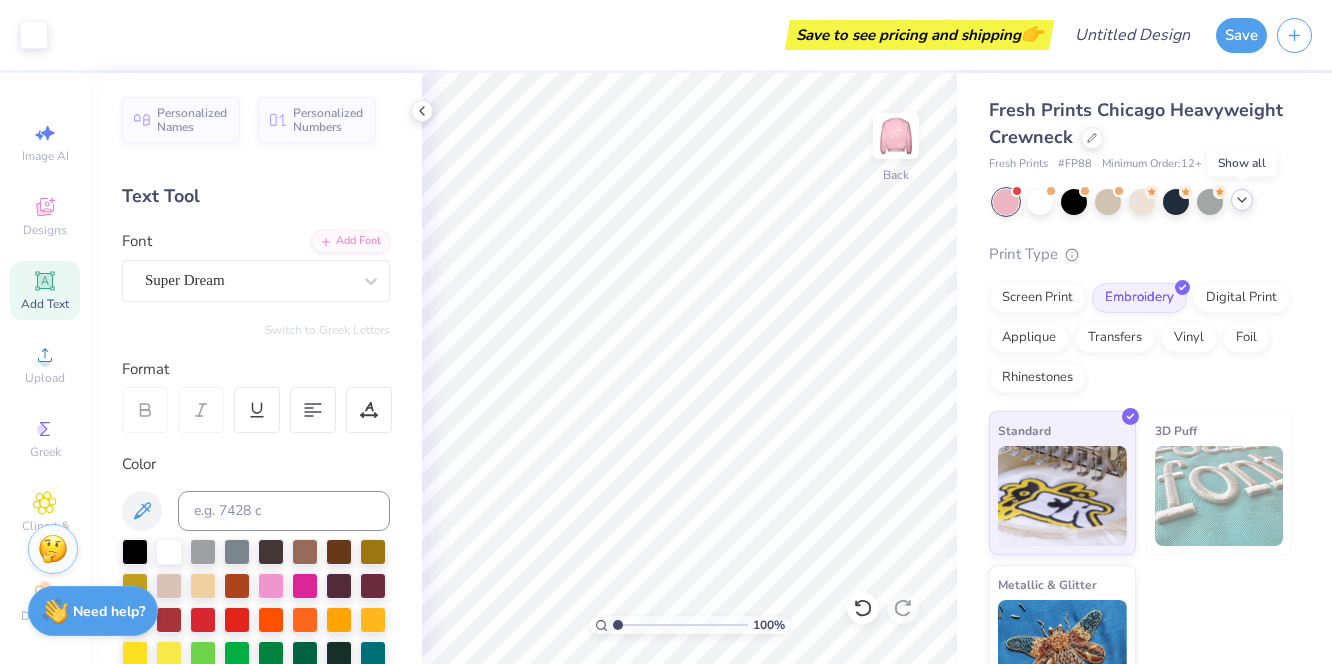click 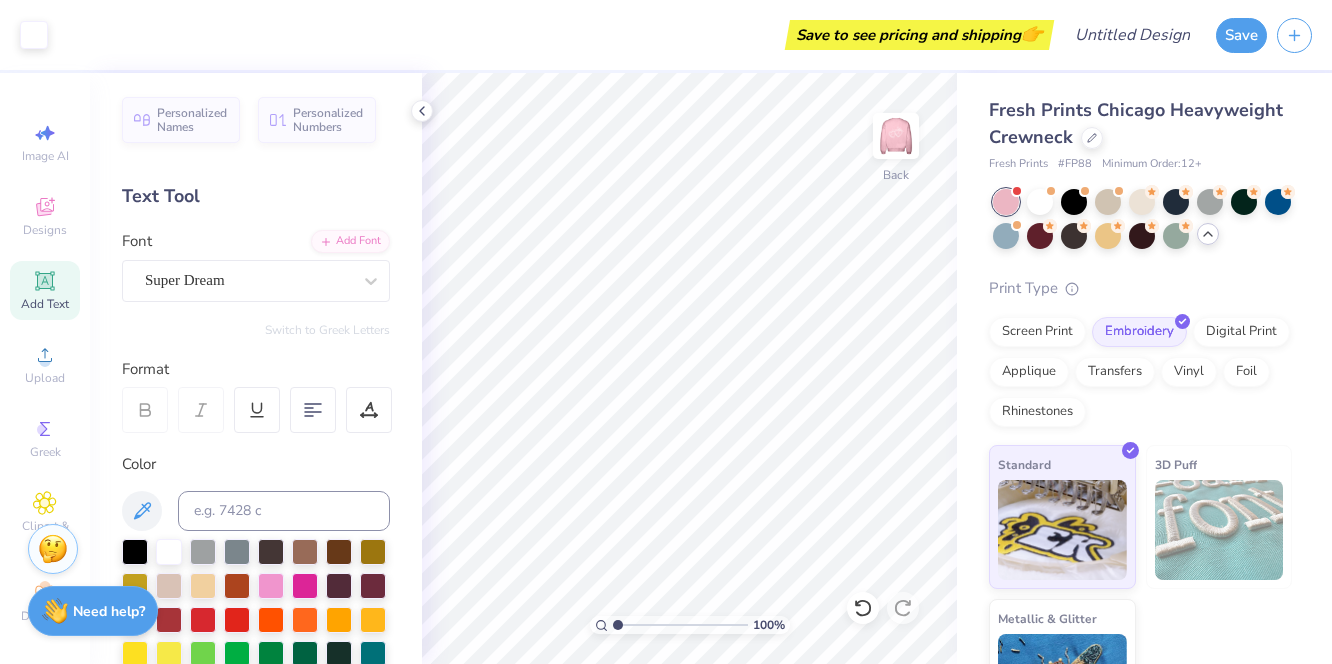 click at bounding box center [1142, 219] 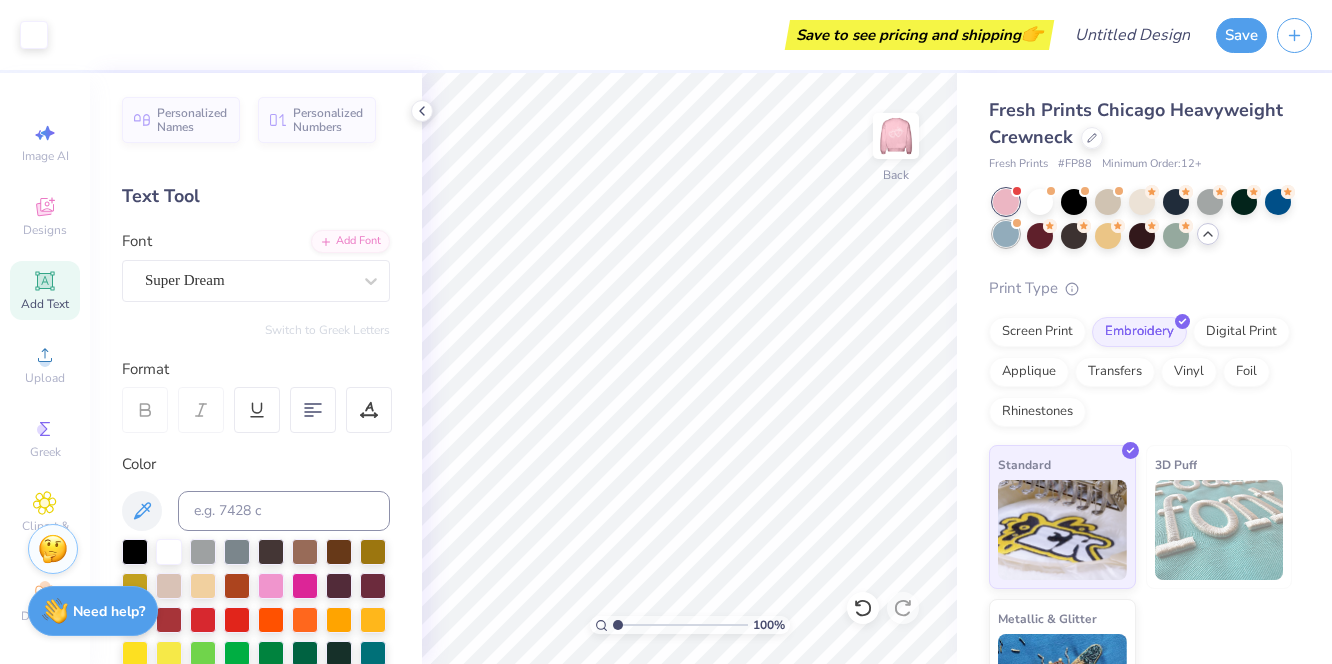 click at bounding box center (1006, 234) 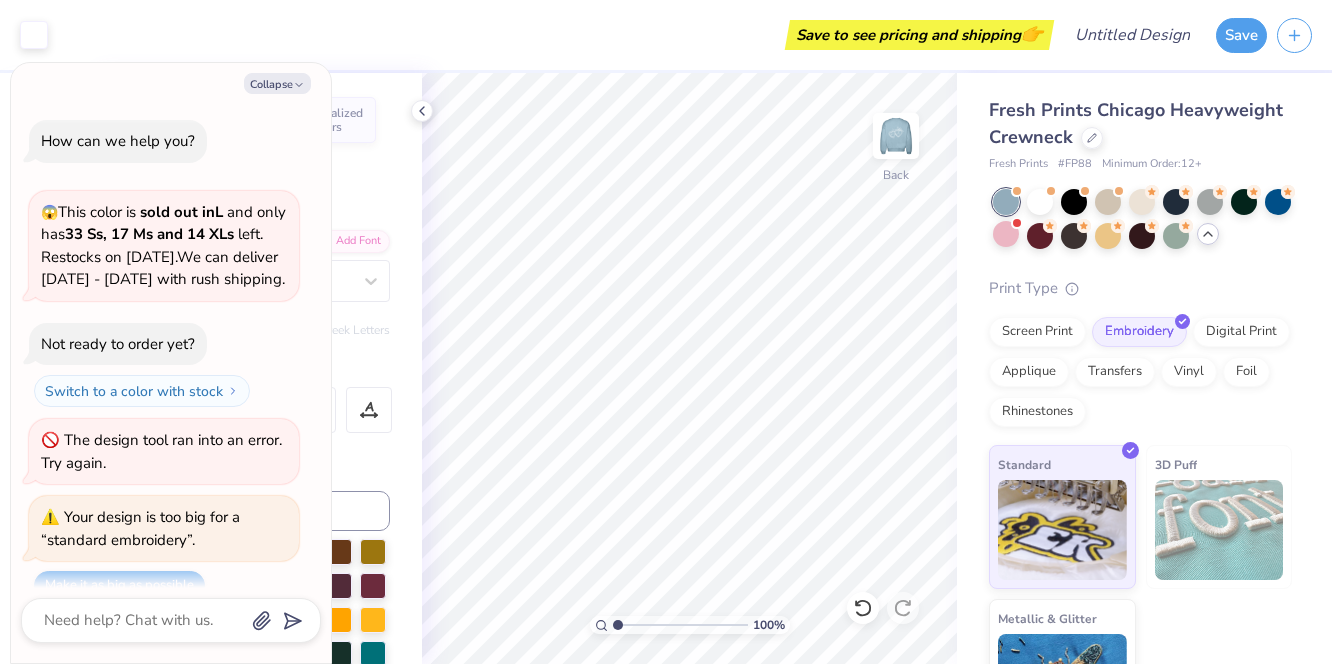 scroll, scrollTop: 466, scrollLeft: 0, axis: vertical 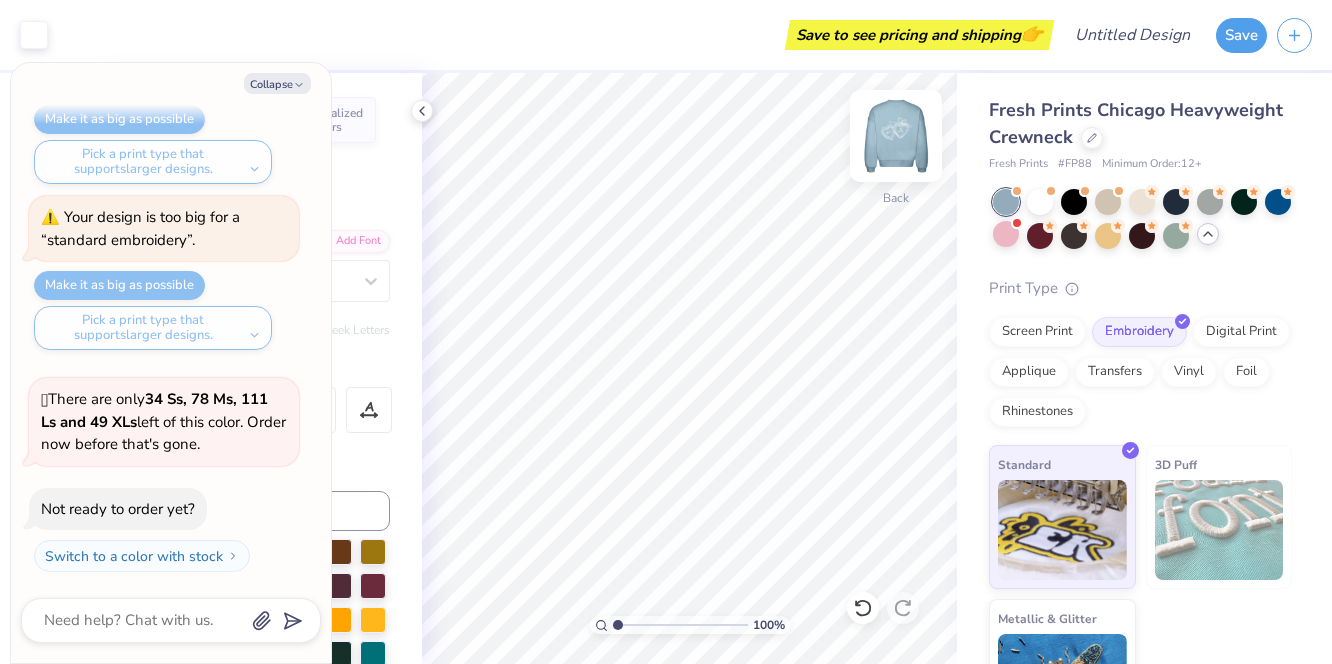click at bounding box center [896, 136] 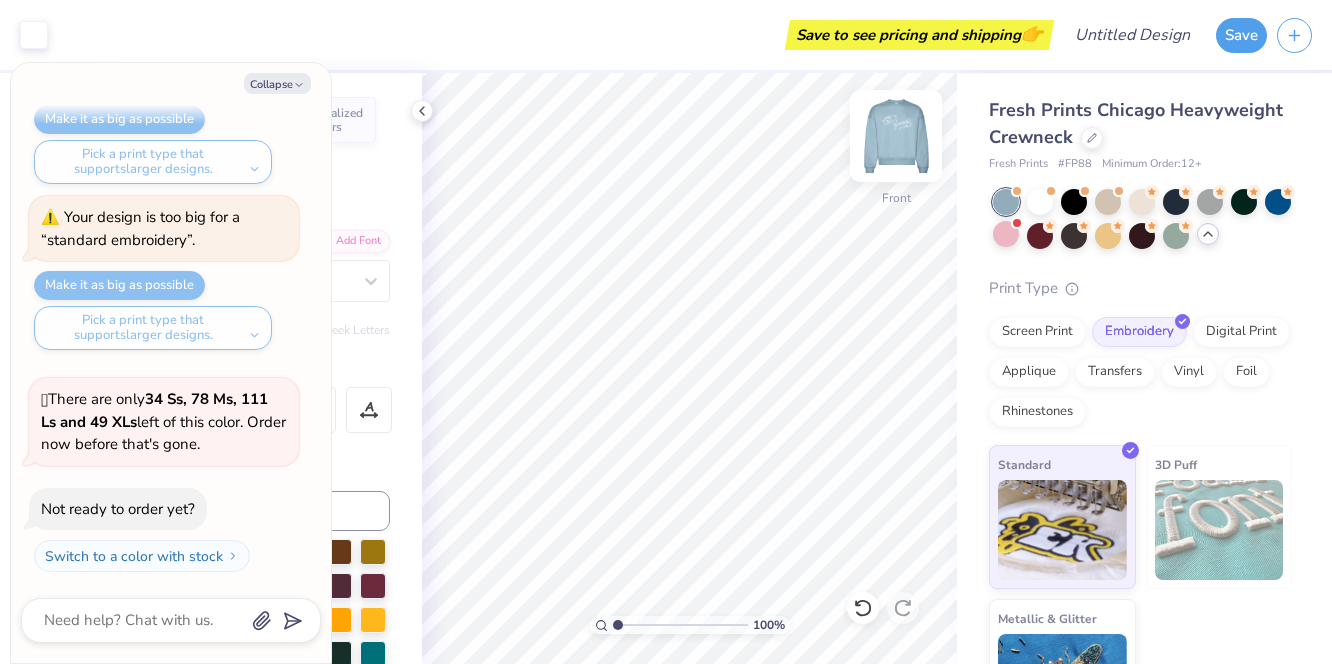 click at bounding box center [896, 136] 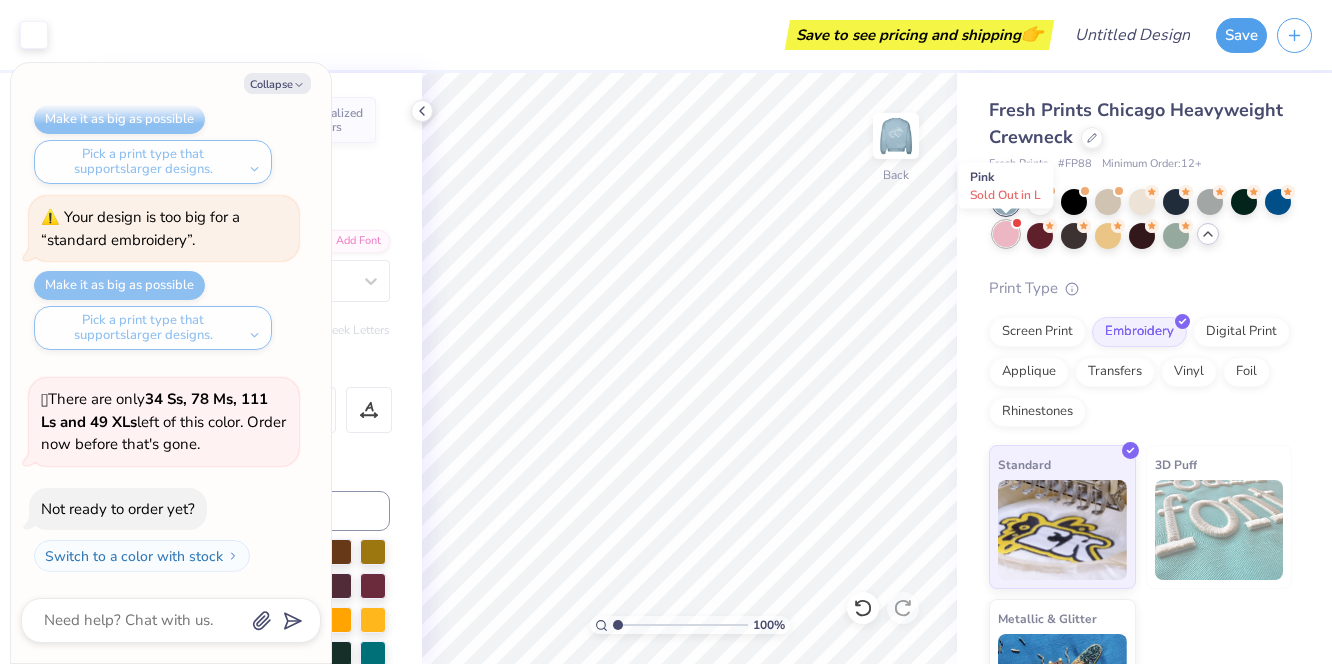 click at bounding box center [1006, 234] 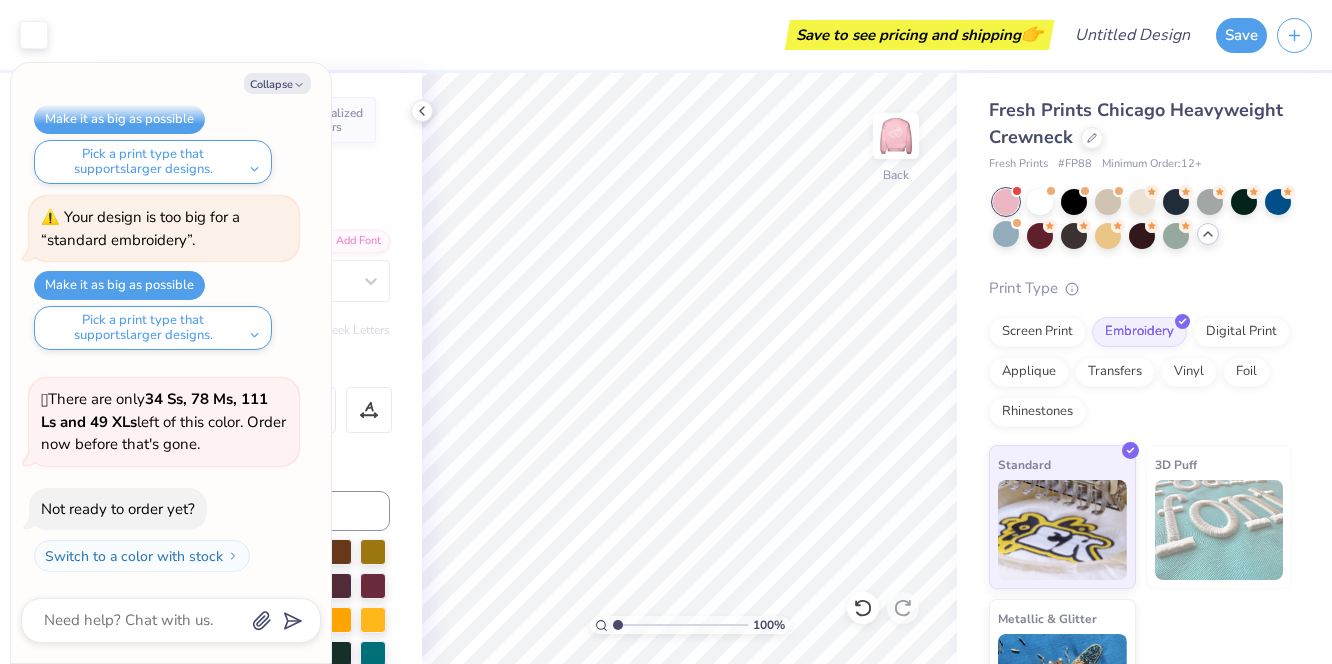 scroll, scrollTop: 710, scrollLeft: 0, axis: vertical 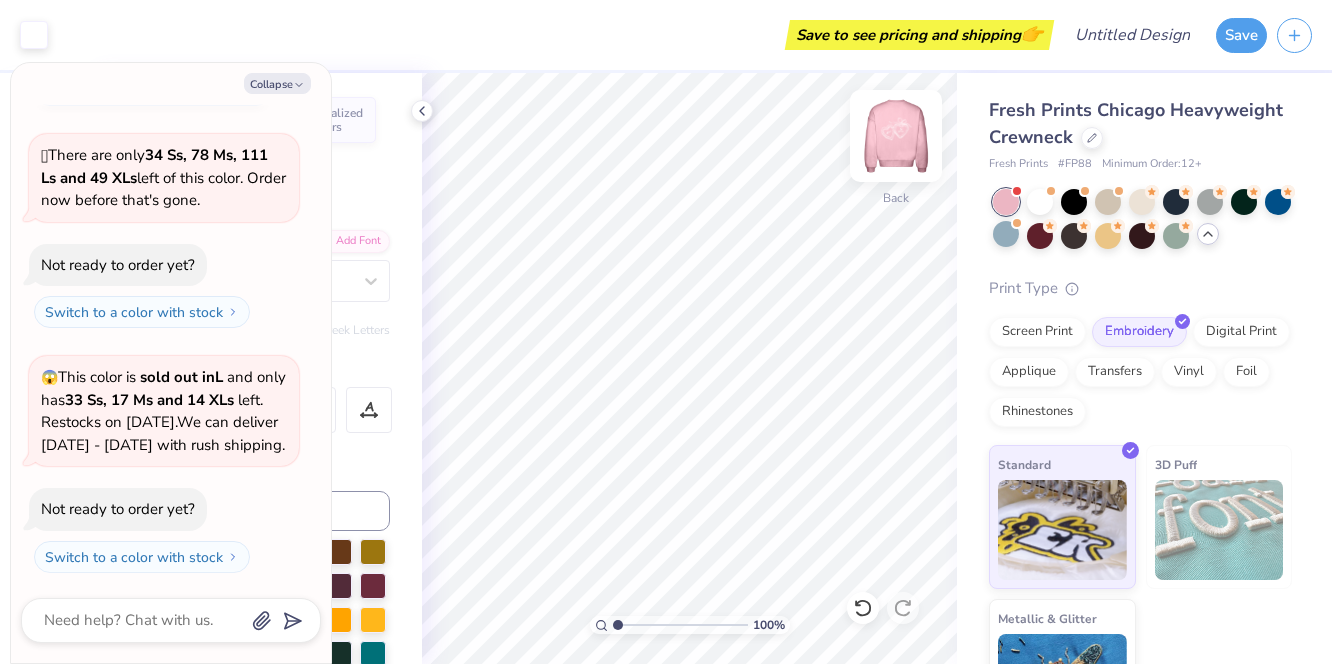 click at bounding box center (896, 136) 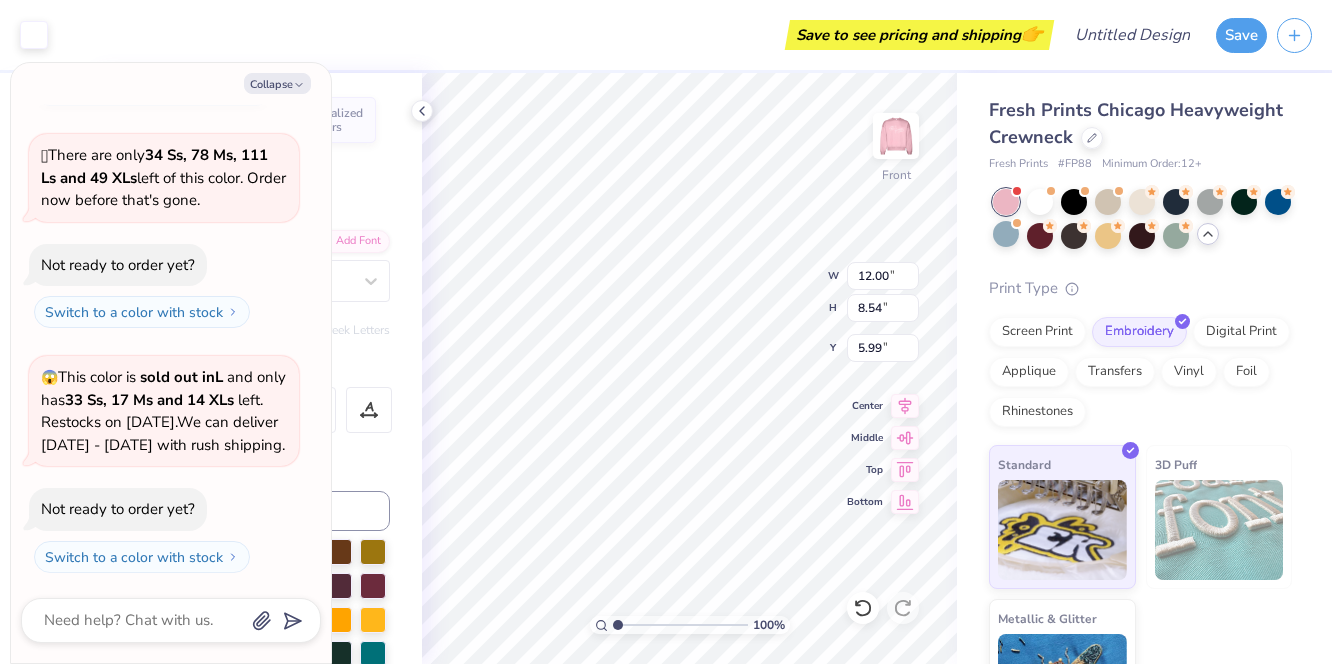 type on "x" 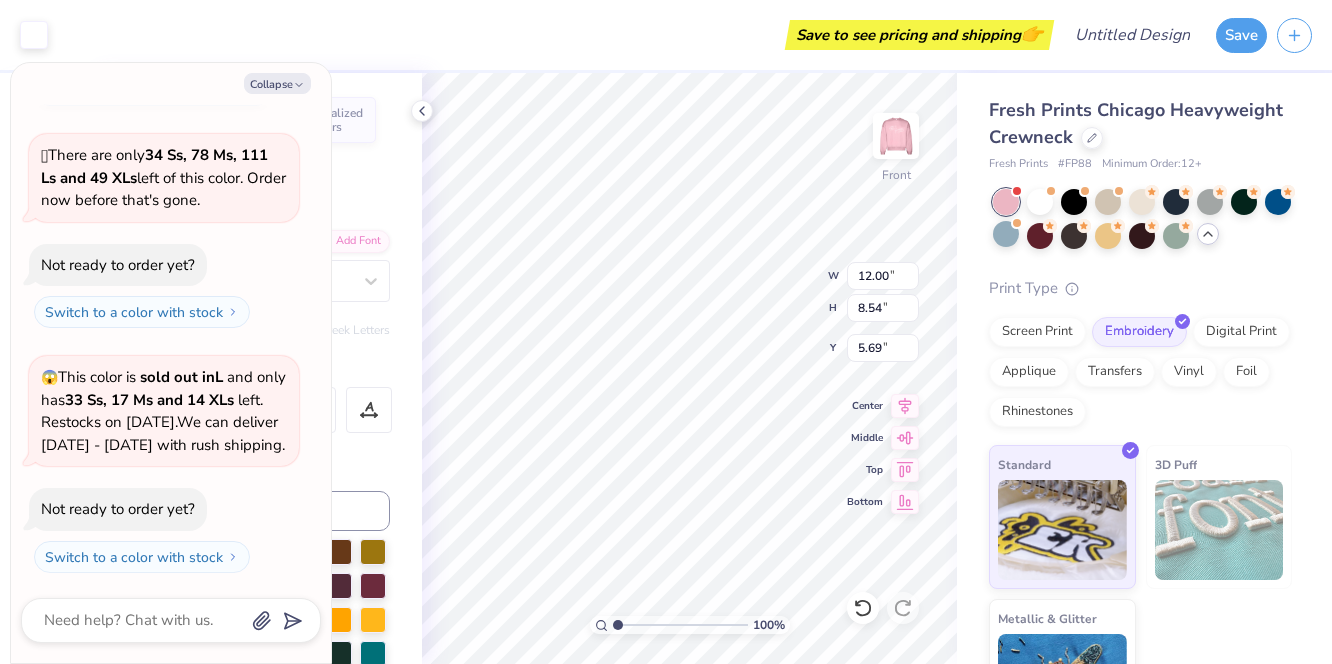 type on "x" 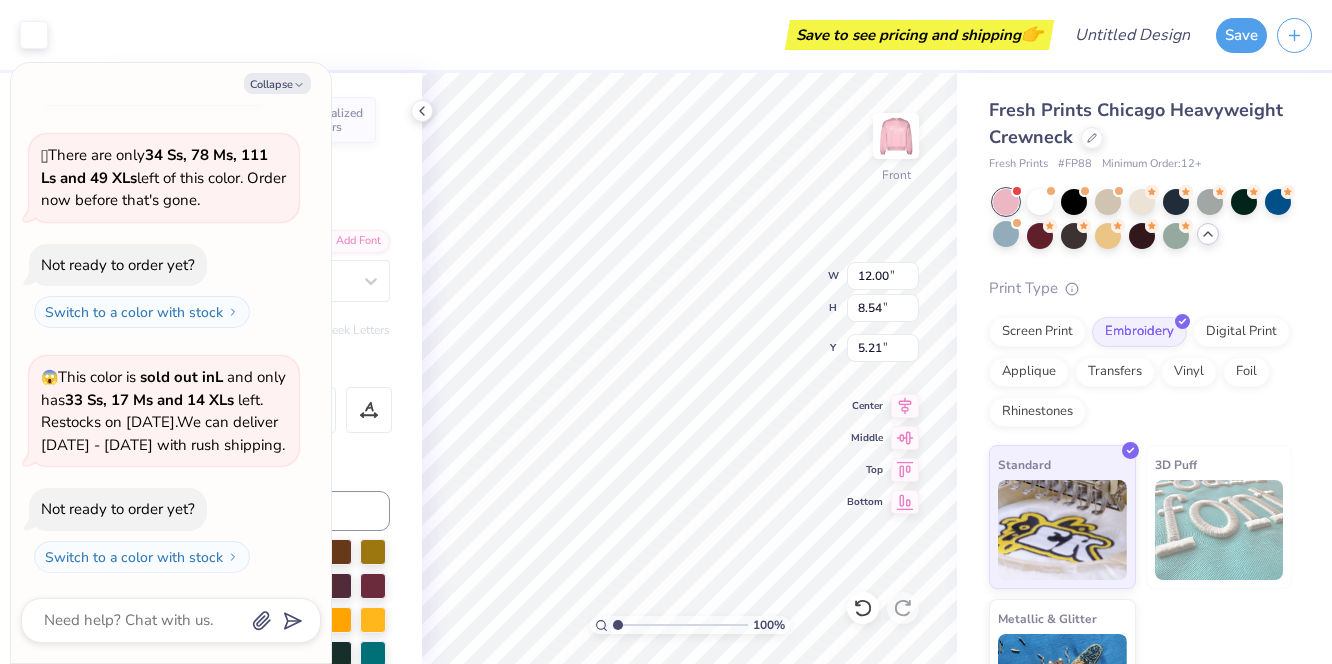 type on "x" 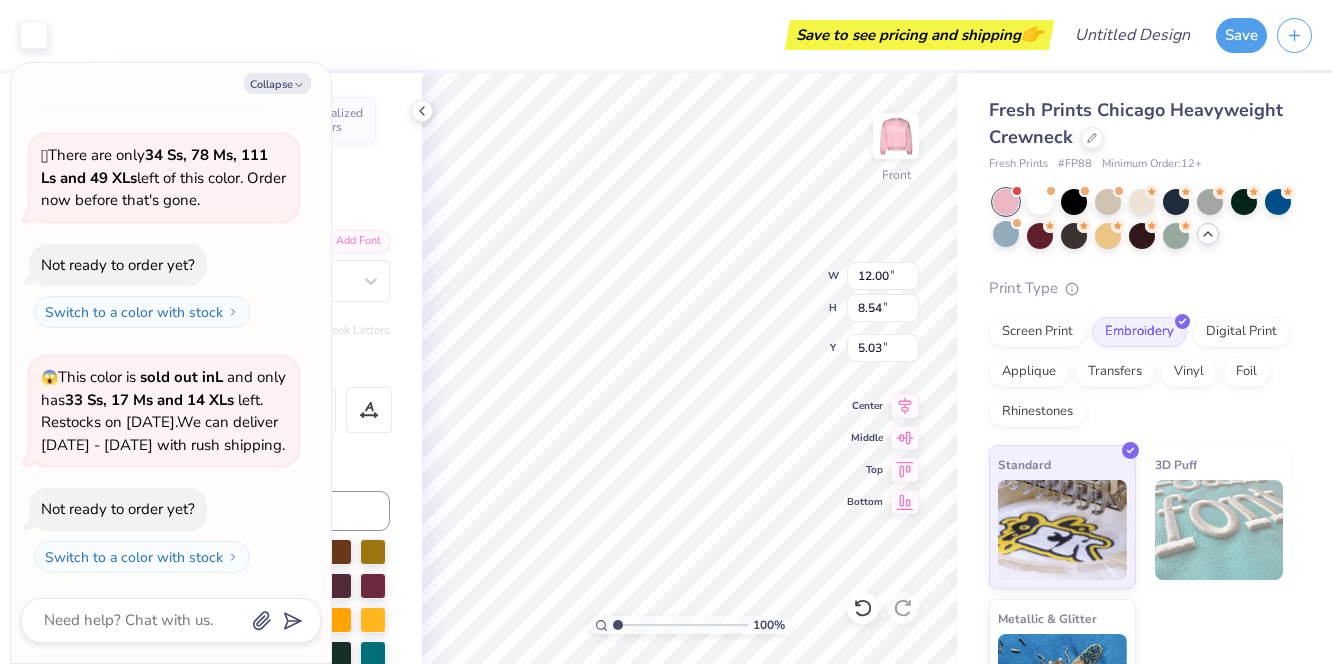 type on "x" 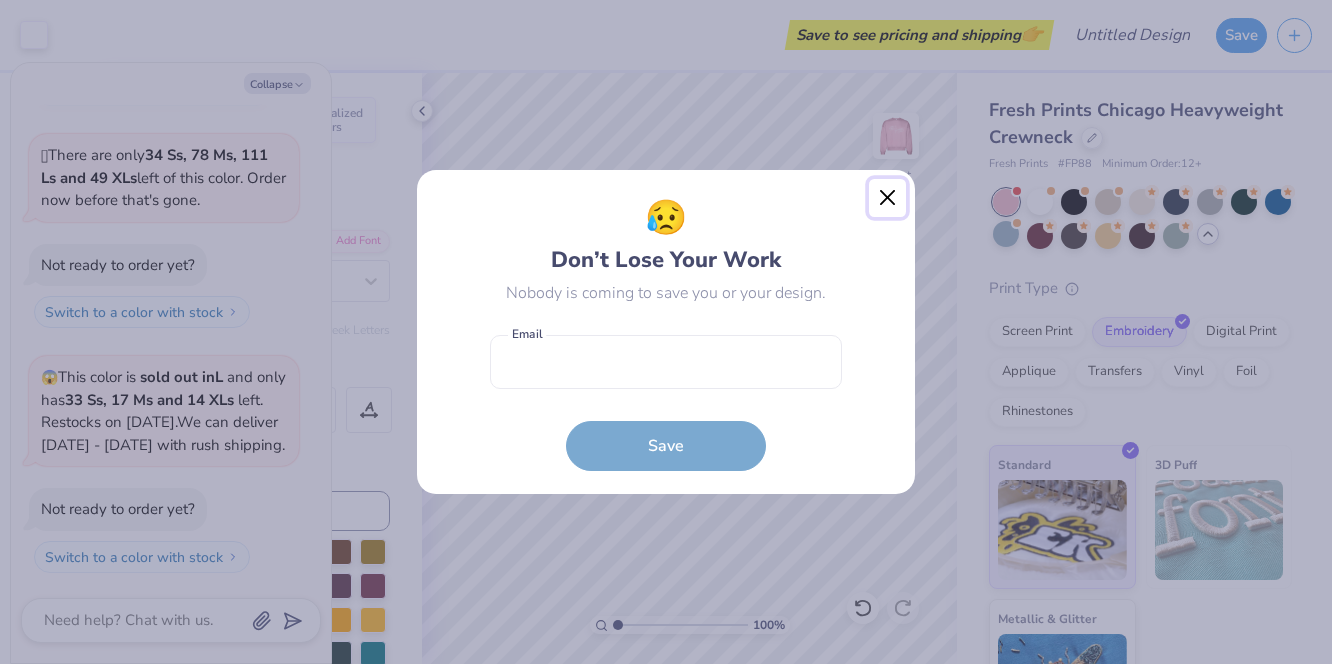 click at bounding box center (888, 198) 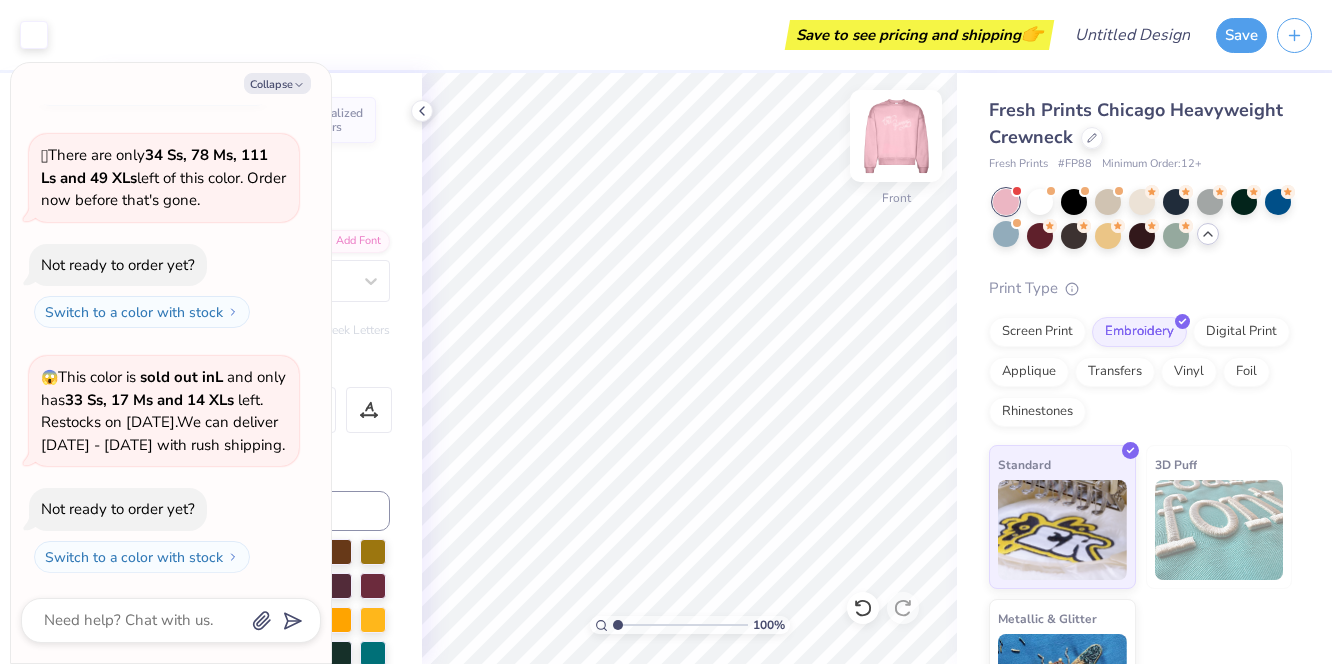 click at bounding box center (896, 136) 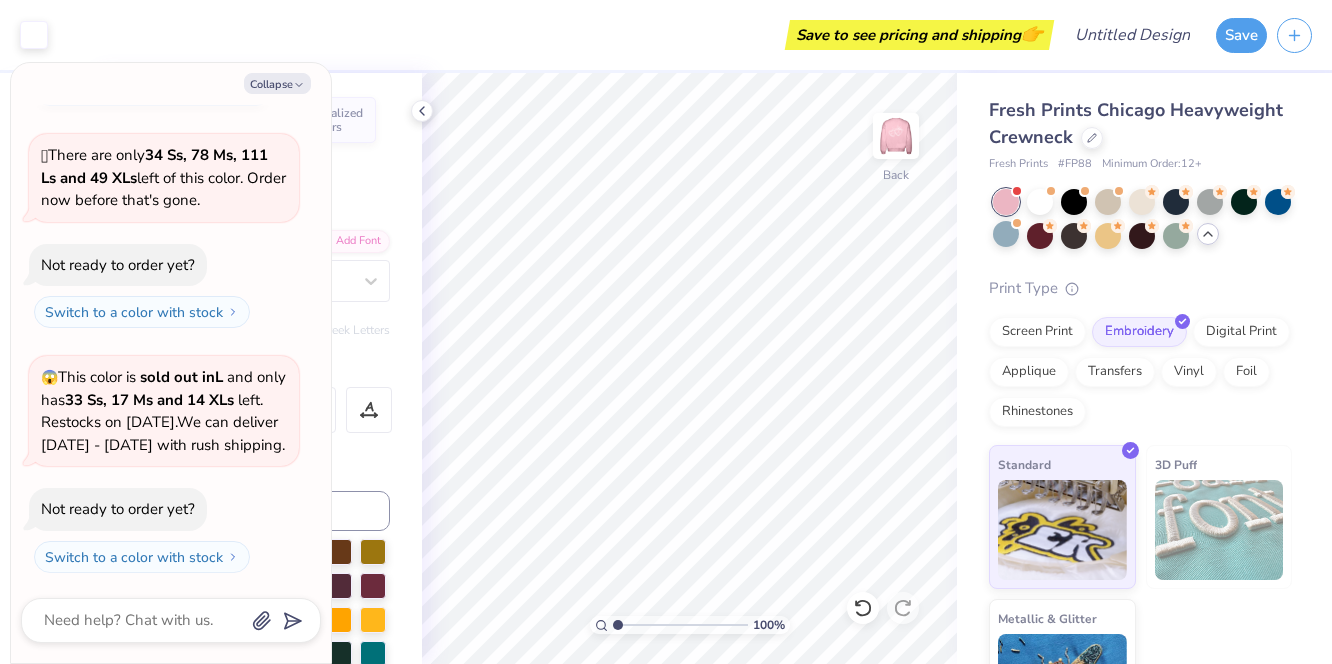 click at bounding box center [896, 136] 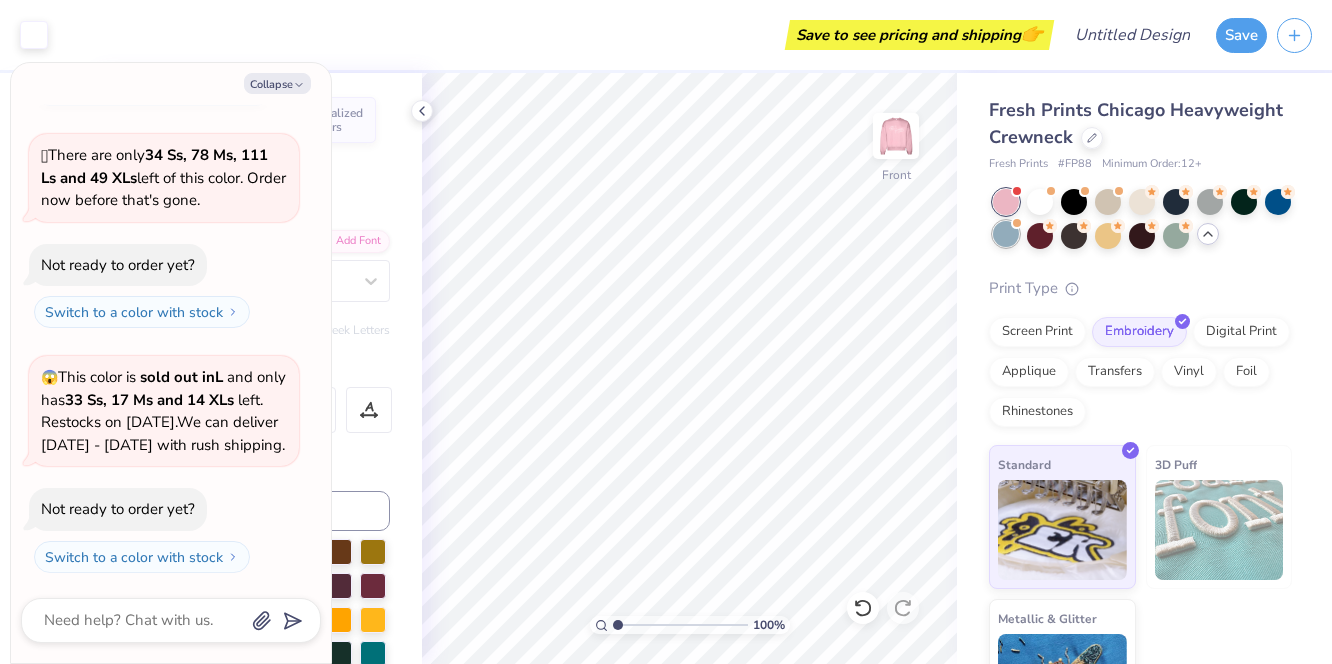 click at bounding box center [1006, 234] 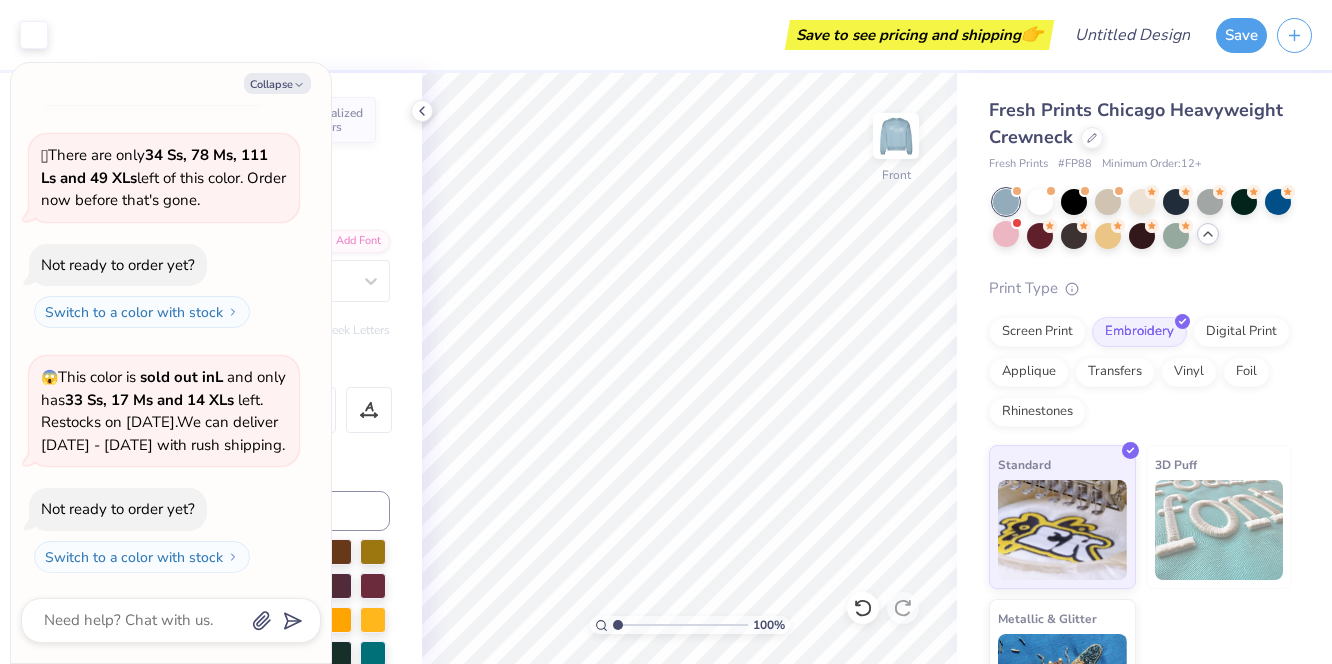 scroll, scrollTop: 932, scrollLeft: 0, axis: vertical 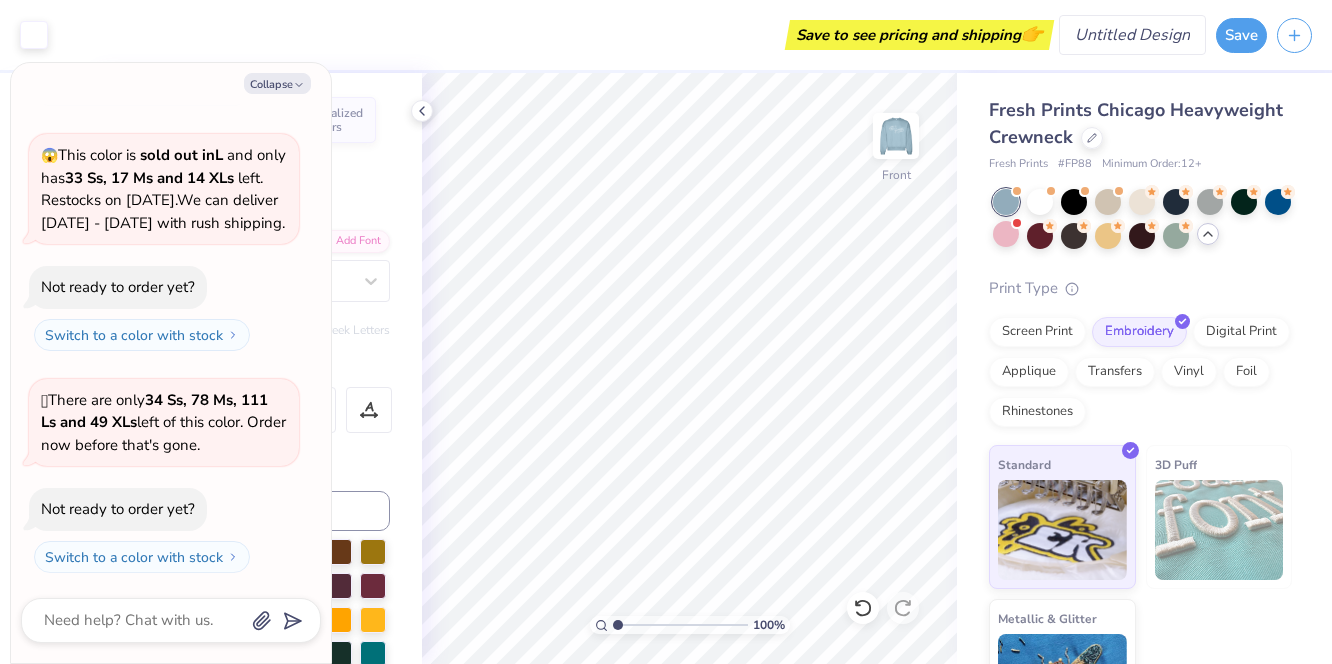 click at bounding box center [896, 136] 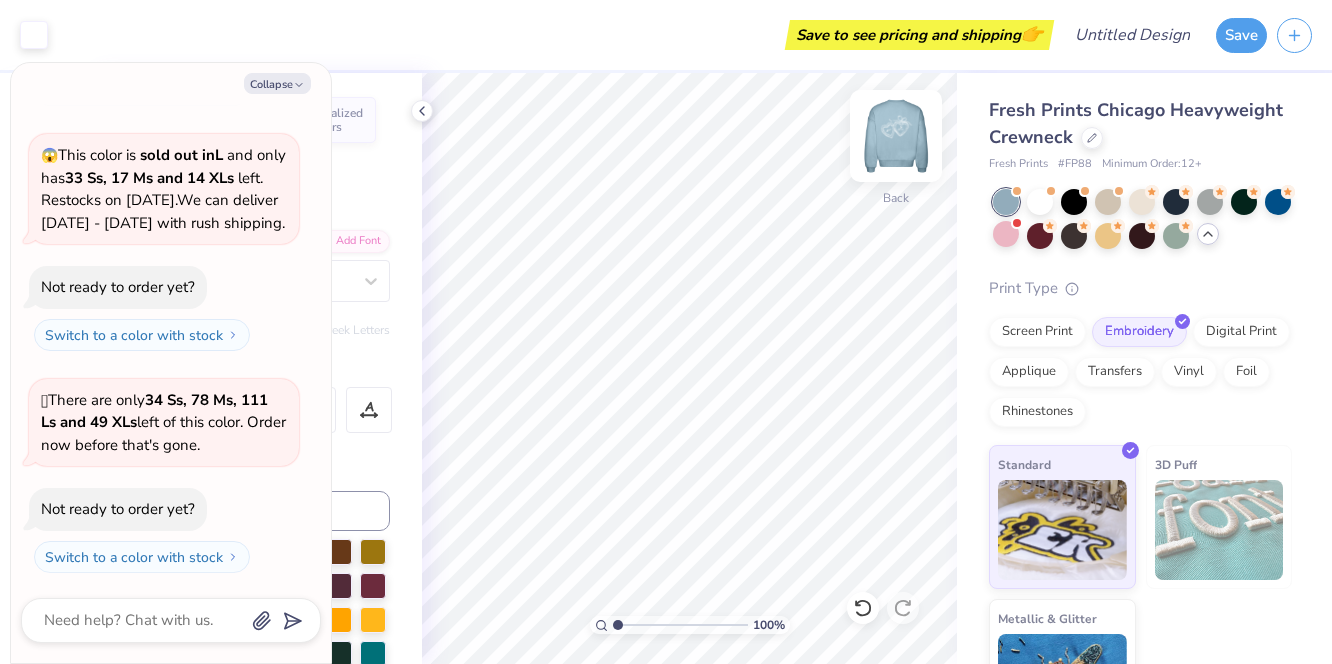 click at bounding box center (896, 136) 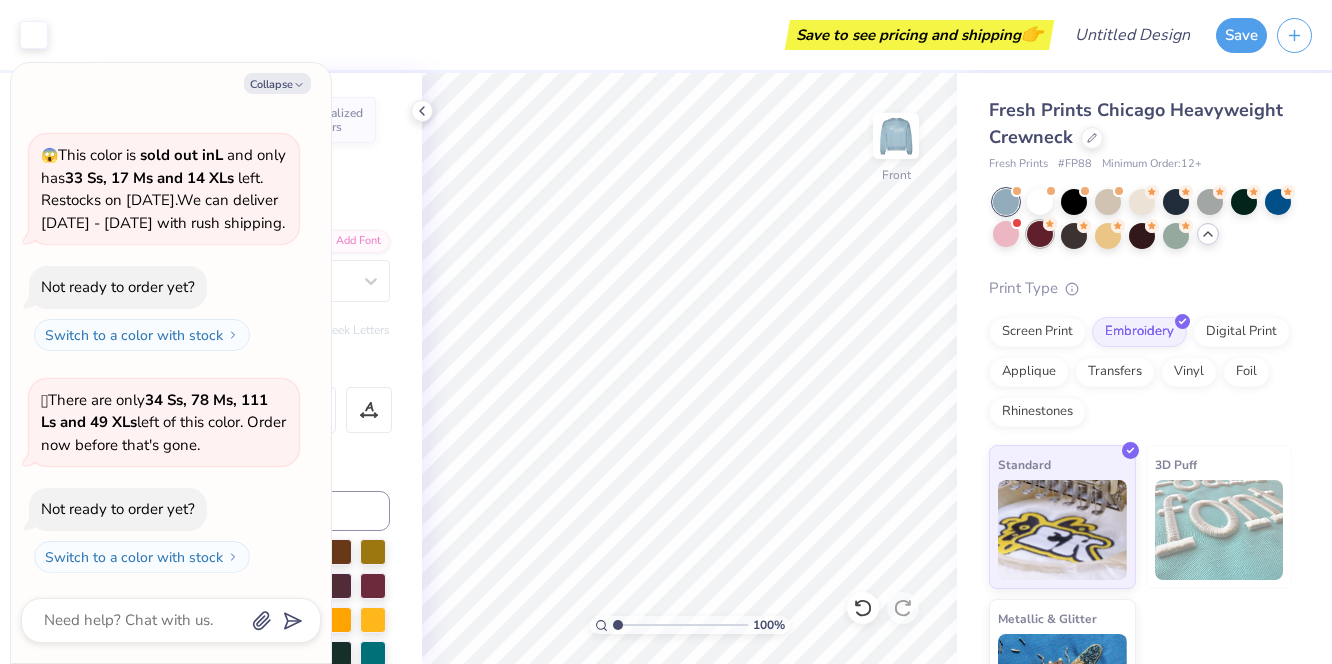 click at bounding box center [1040, 234] 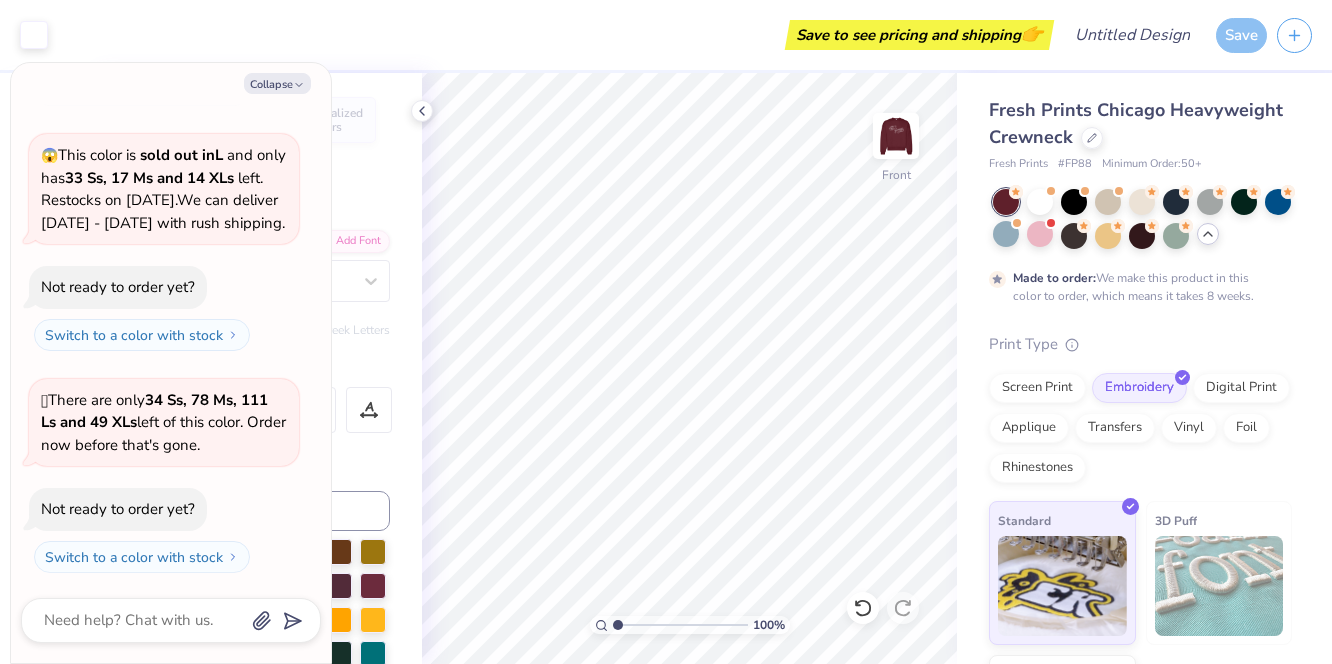 scroll, scrollTop: 1098, scrollLeft: 0, axis: vertical 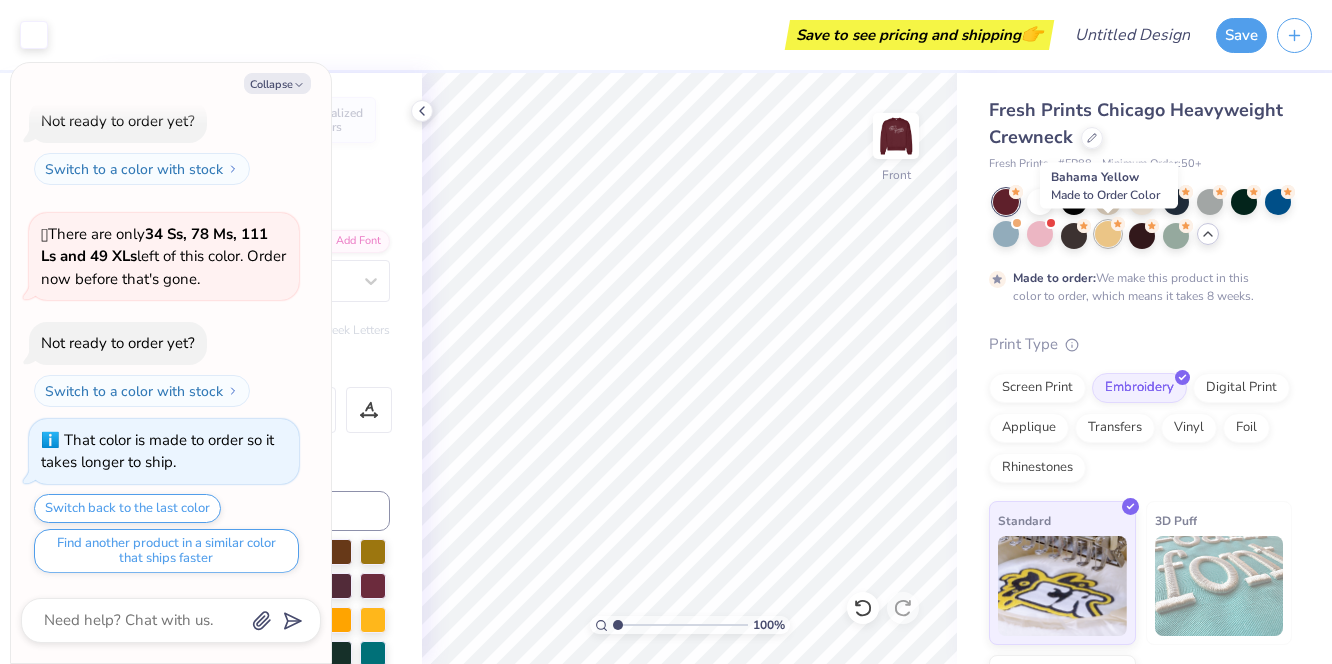 click at bounding box center (1108, 234) 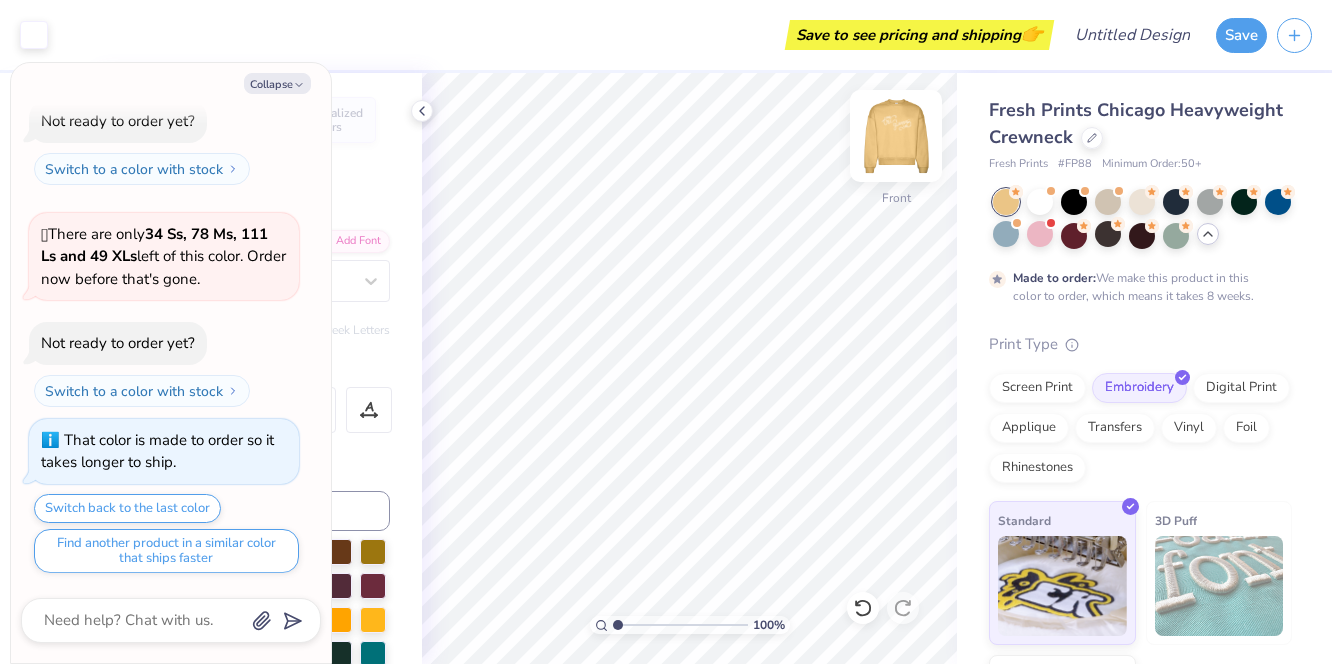 click at bounding box center (896, 136) 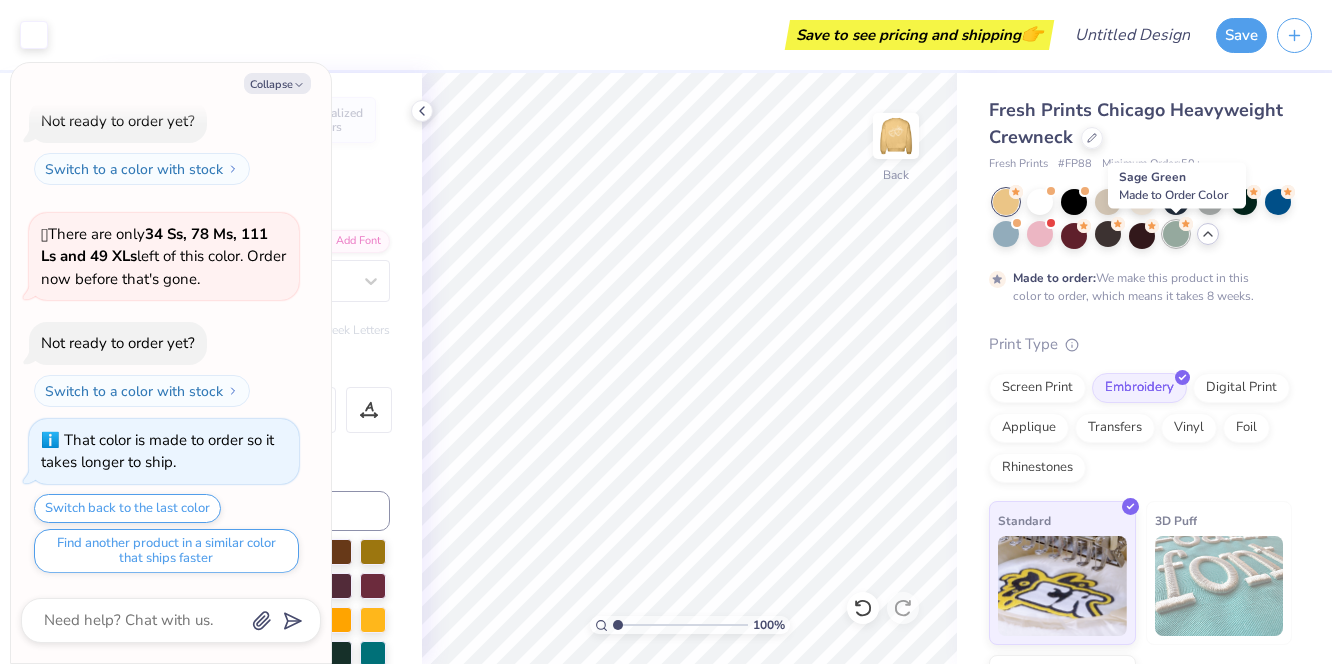 click at bounding box center [1176, 234] 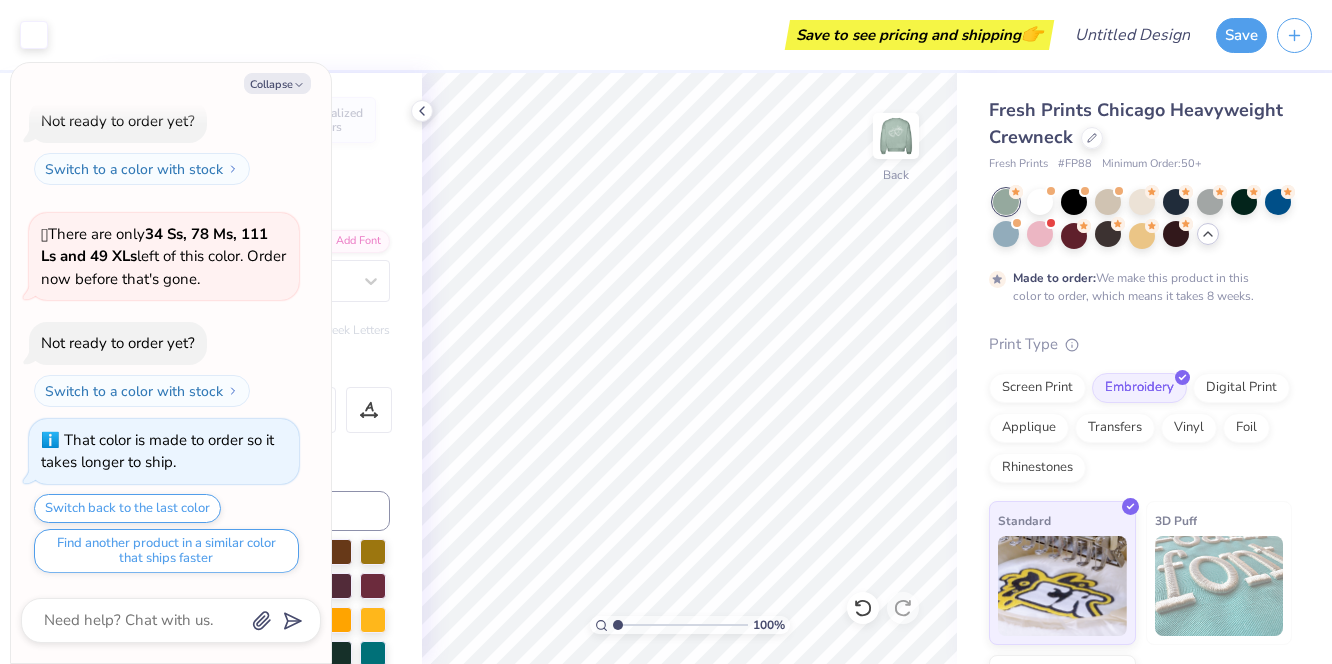 click at bounding box center [896, 136] 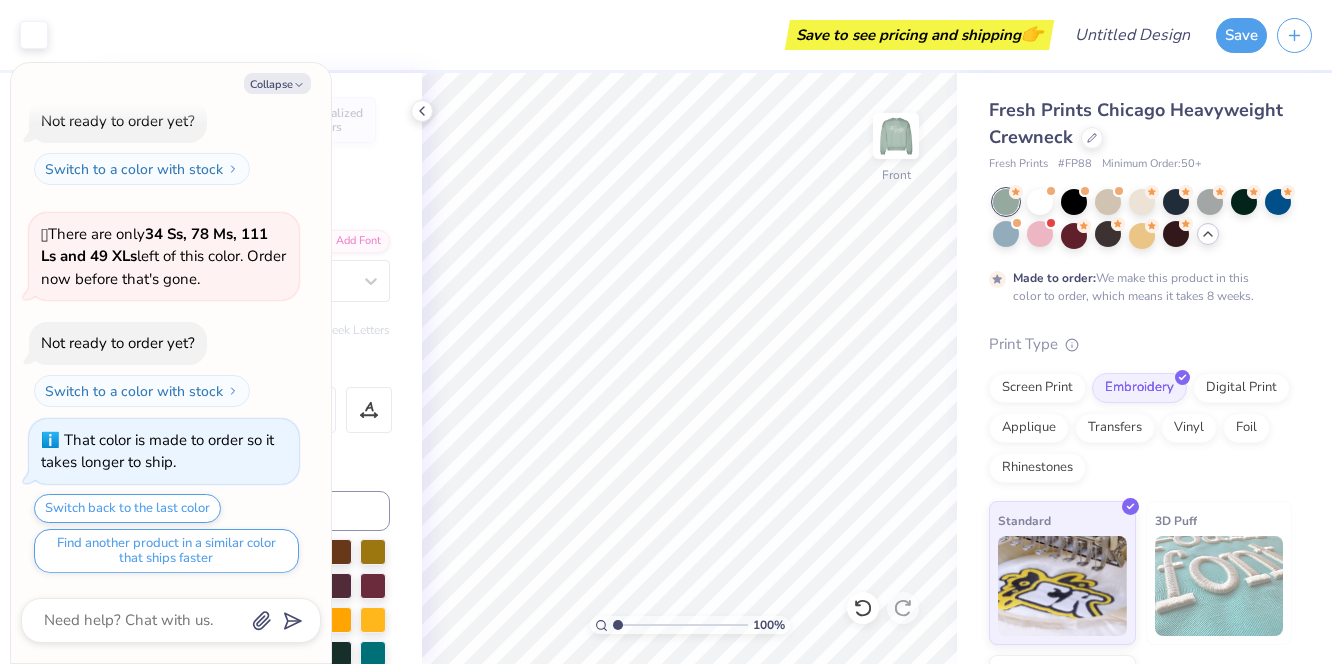 type on "x" 